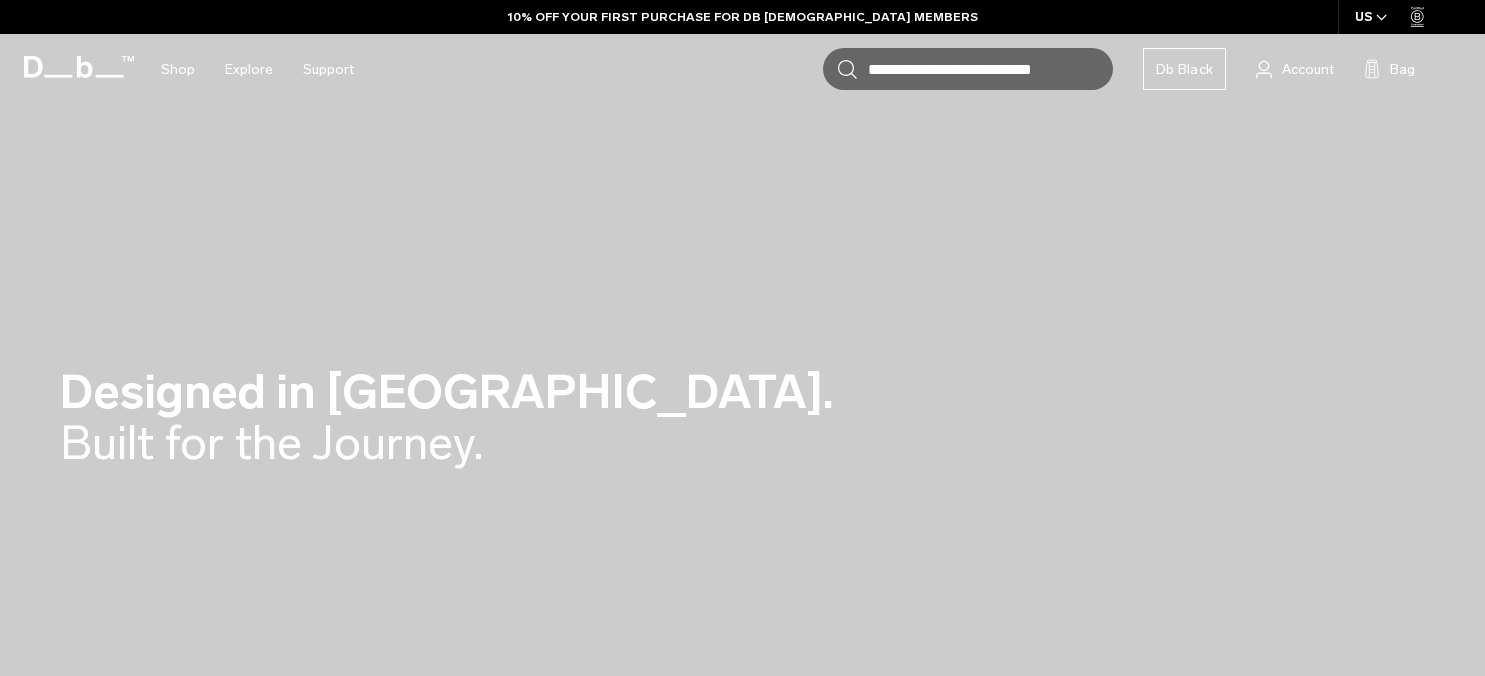 scroll, scrollTop: 0, scrollLeft: 0, axis: both 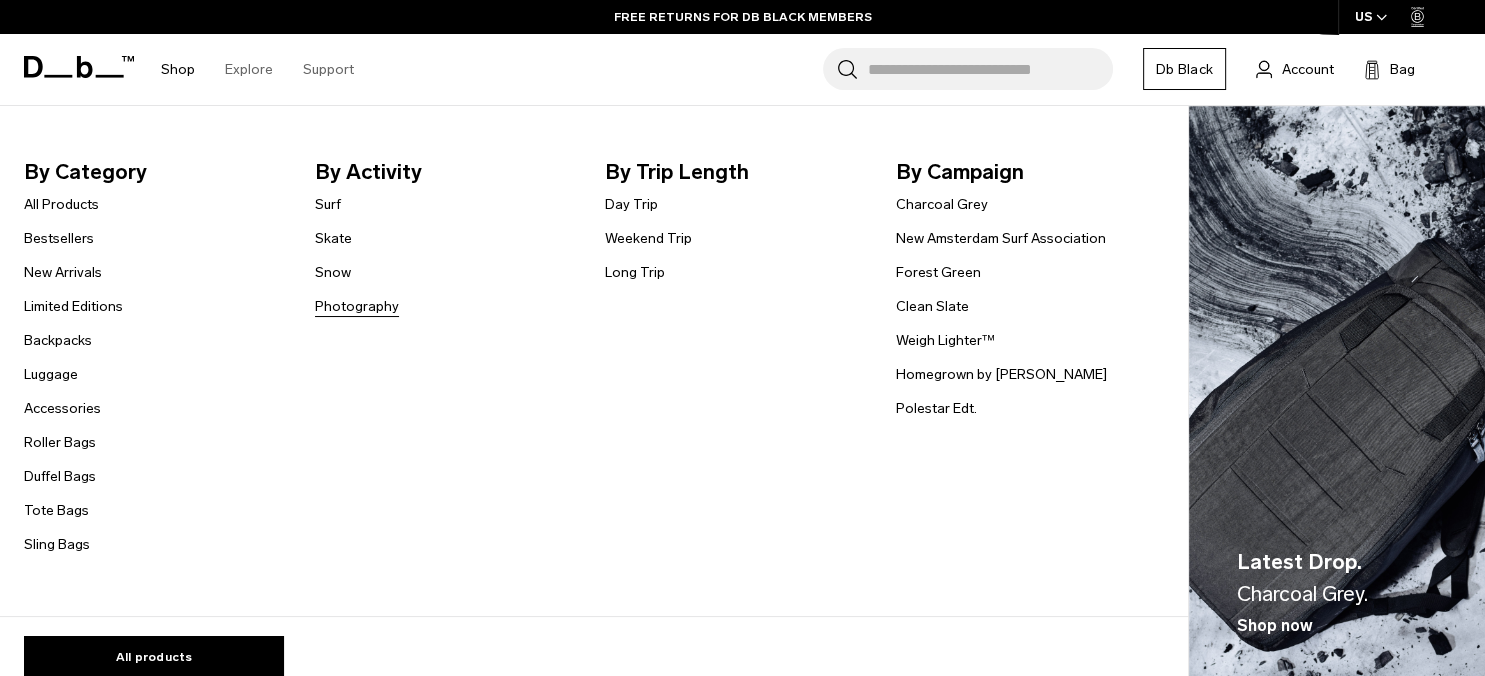 click on "Photography" at bounding box center (357, 306) 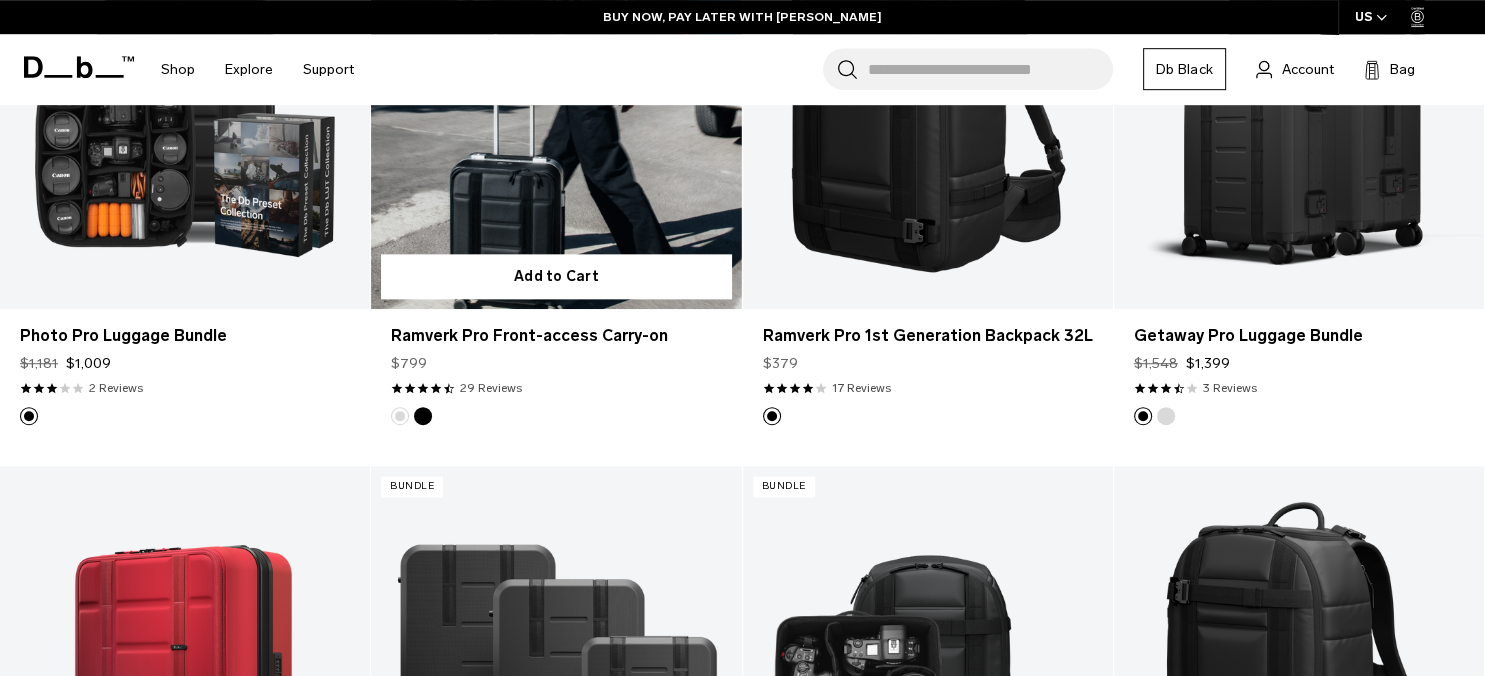 scroll, scrollTop: 2215, scrollLeft: 0, axis: vertical 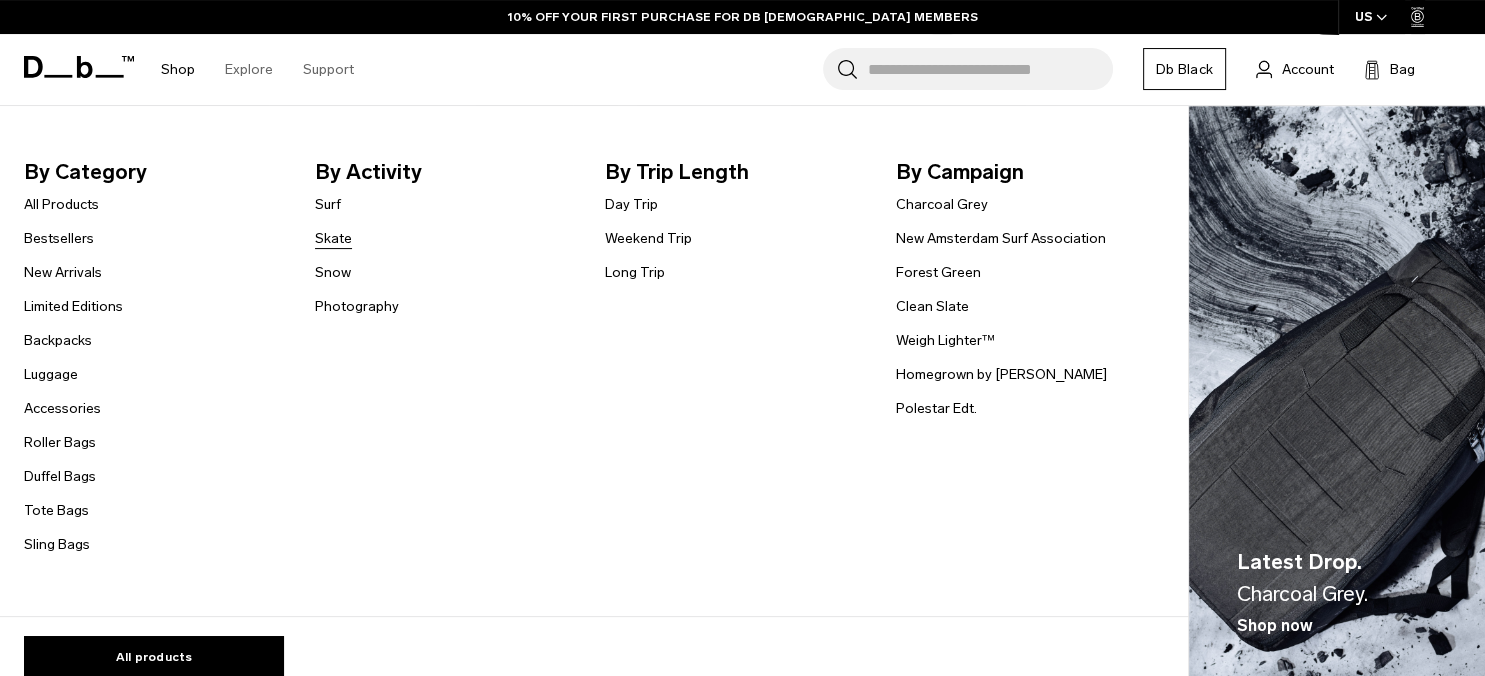 click on "Skate" at bounding box center (333, 238) 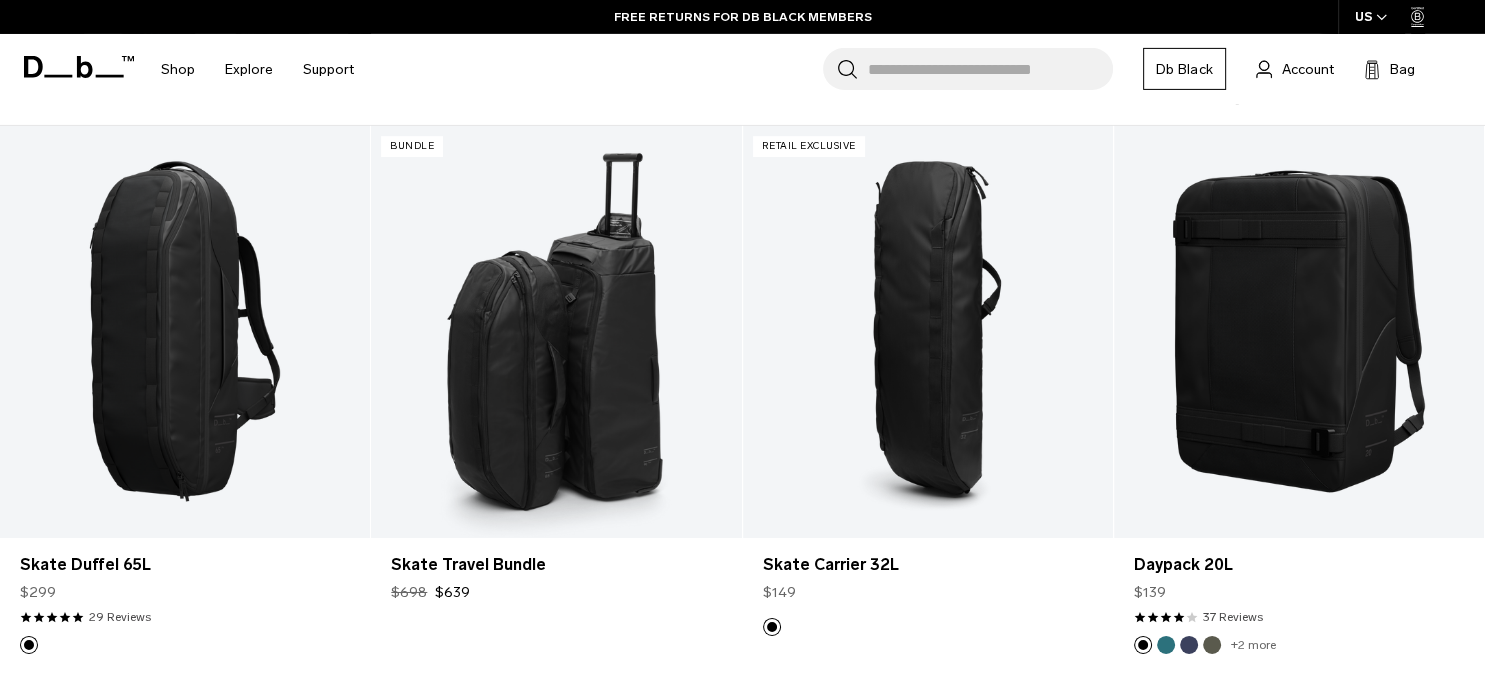 scroll, scrollTop: 381, scrollLeft: 0, axis: vertical 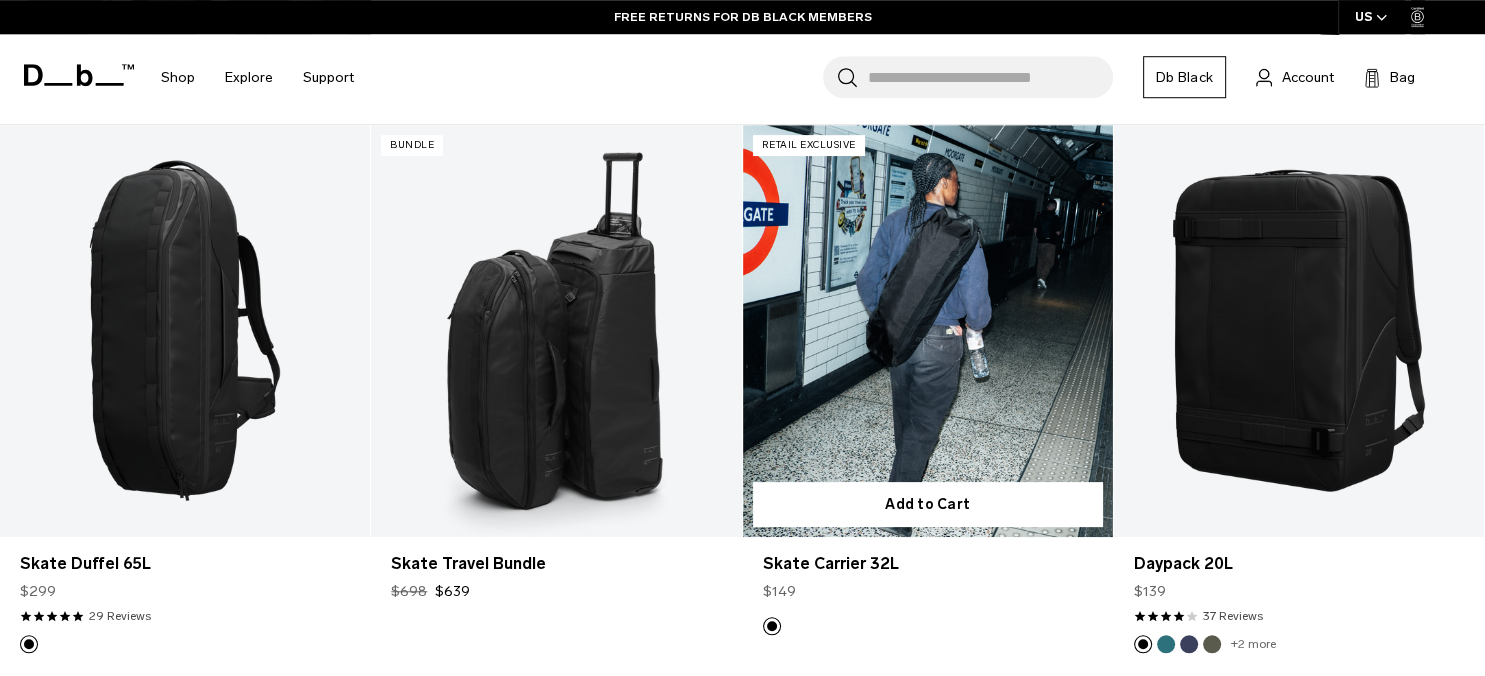 click at bounding box center (928, 330) 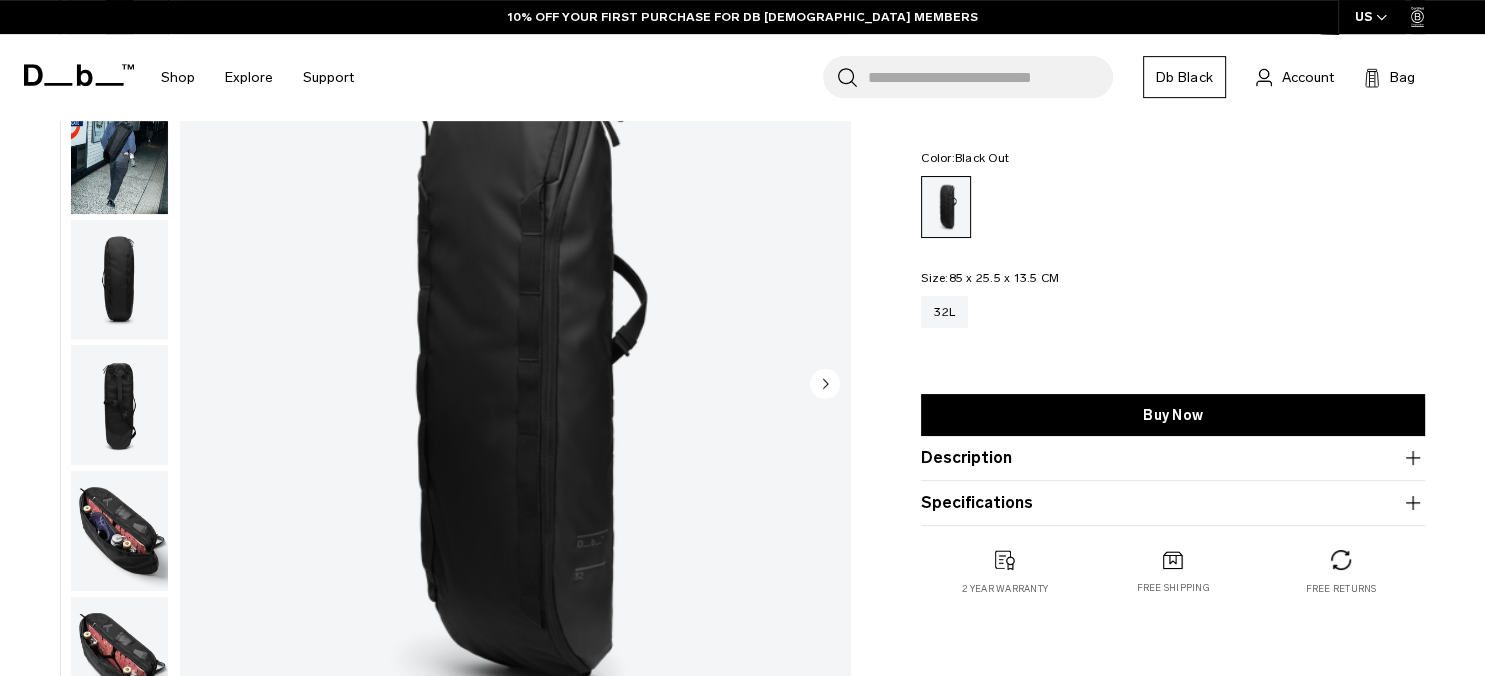 scroll, scrollTop: 169, scrollLeft: 0, axis: vertical 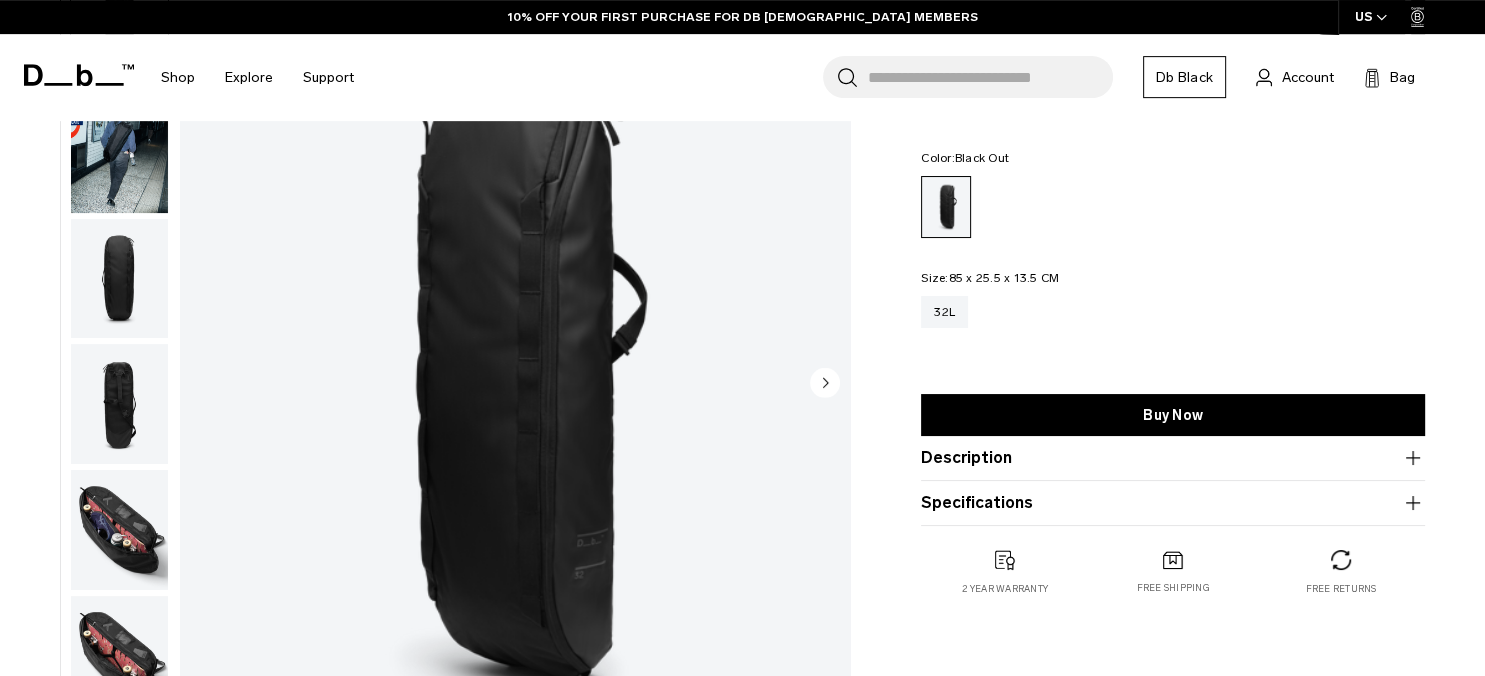 click at bounding box center (119, 530) 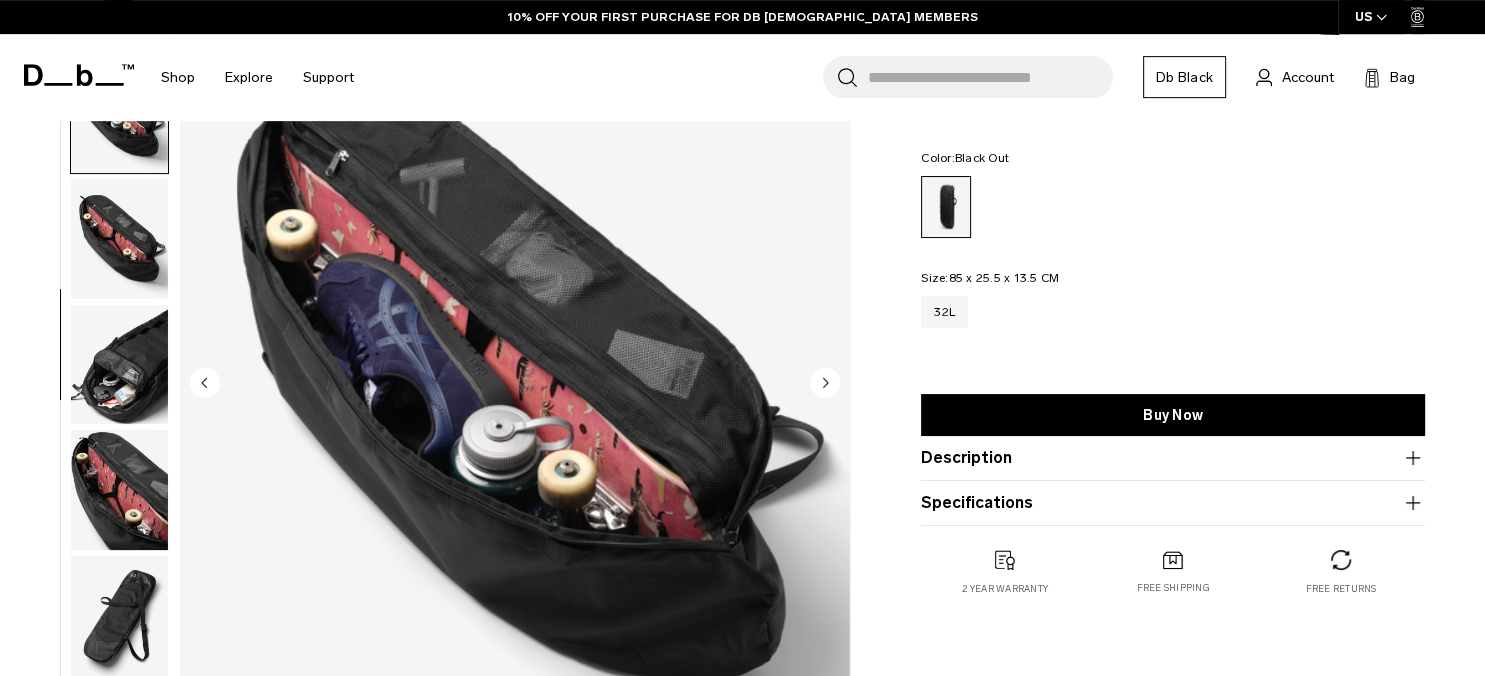 scroll, scrollTop: 418, scrollLeft: 0, axis: vertical 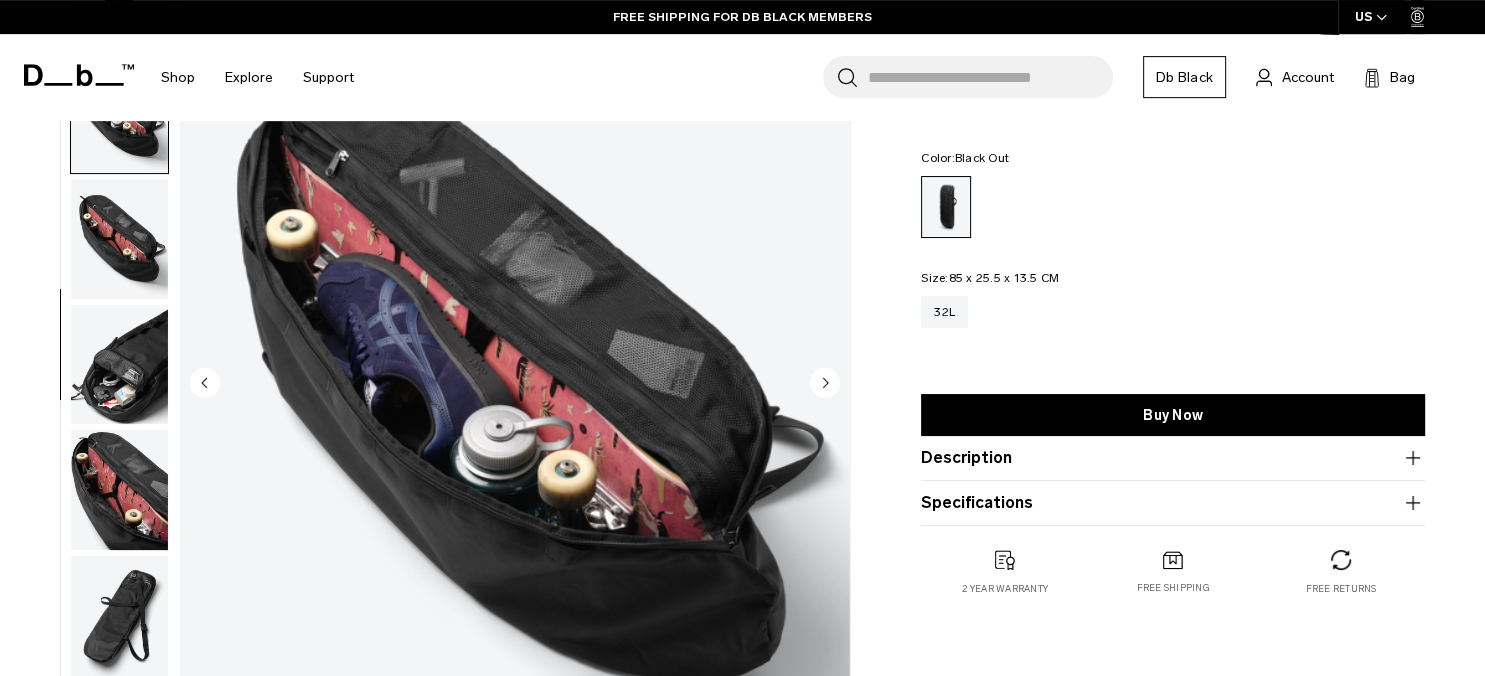 click at bounding box center (119, 365) 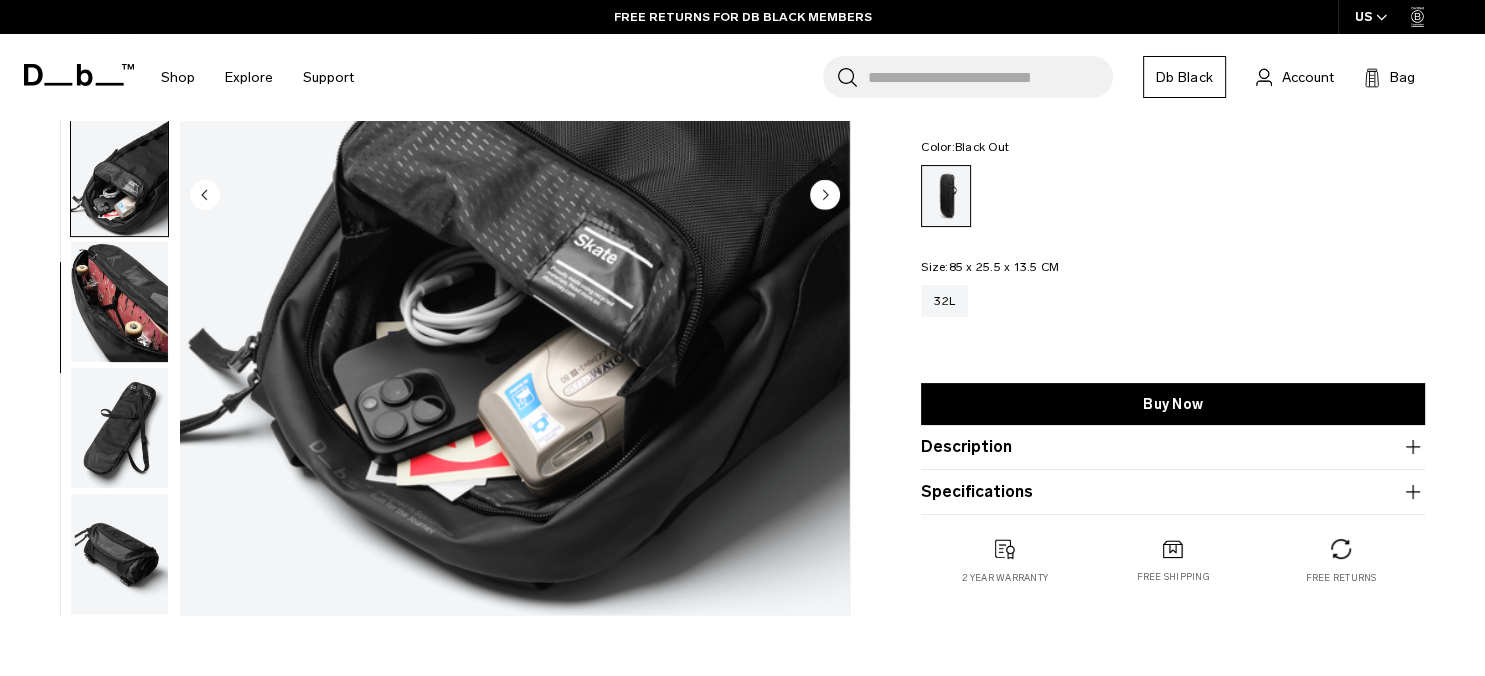 scroll, scrollTop: 360, scrollLeft: 0, axis: vertical 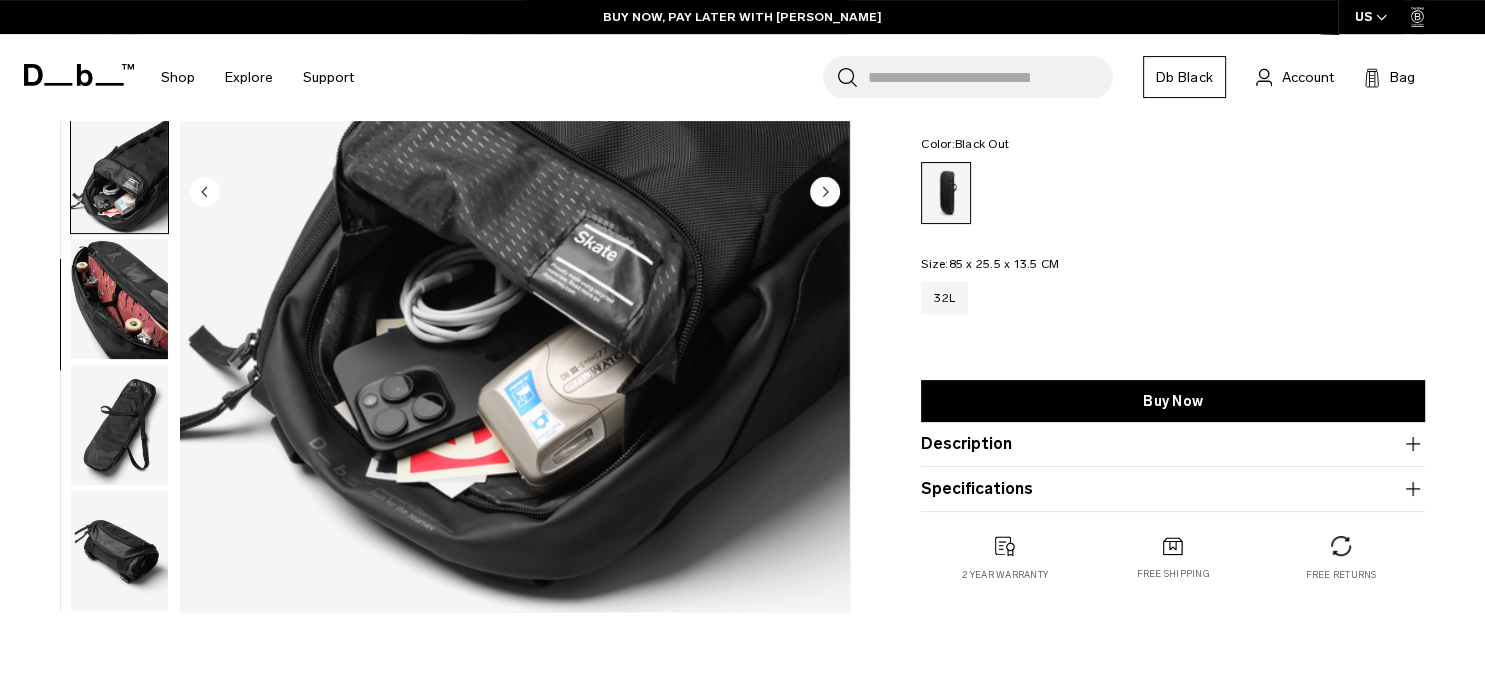 click at bounding box center [119, 425] 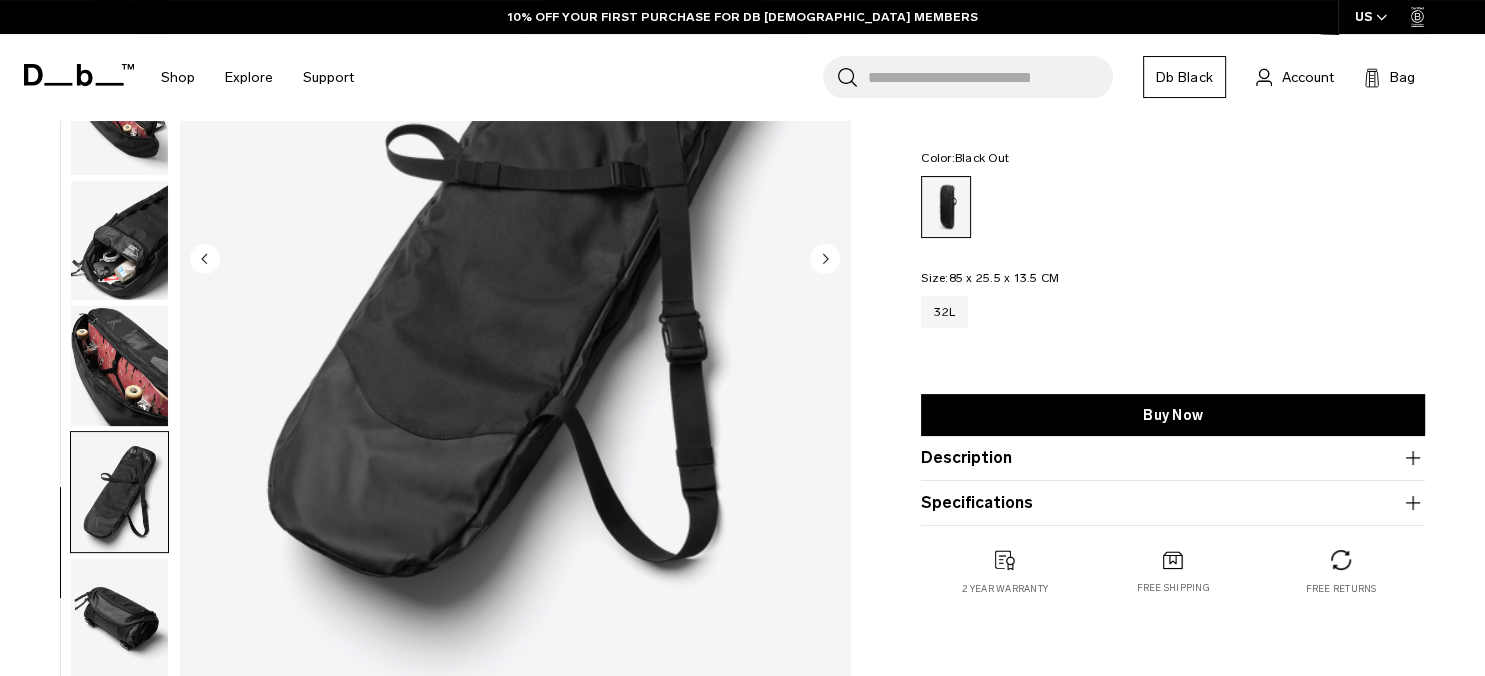 scroll, scrollTop: 293, scrollLeft: 0, axis: vertical 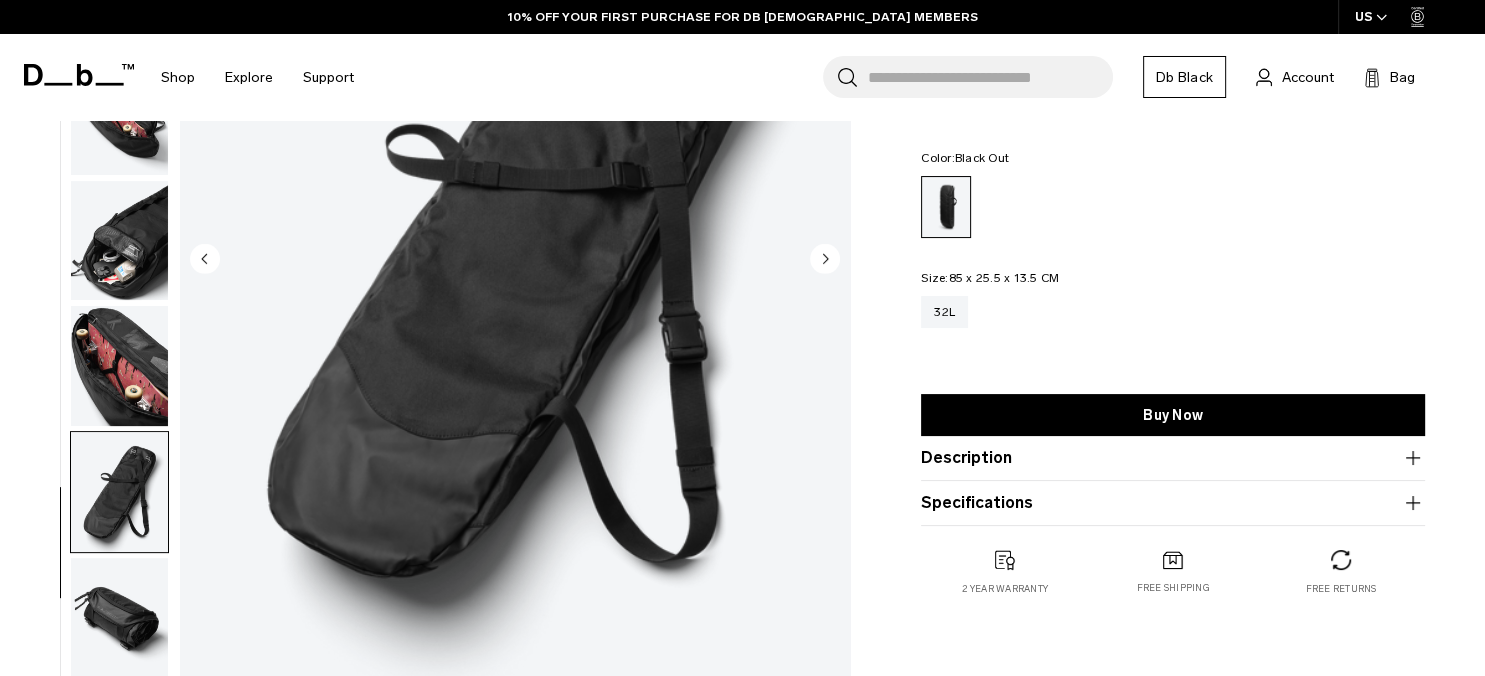 click at bounding box center [119, 618] 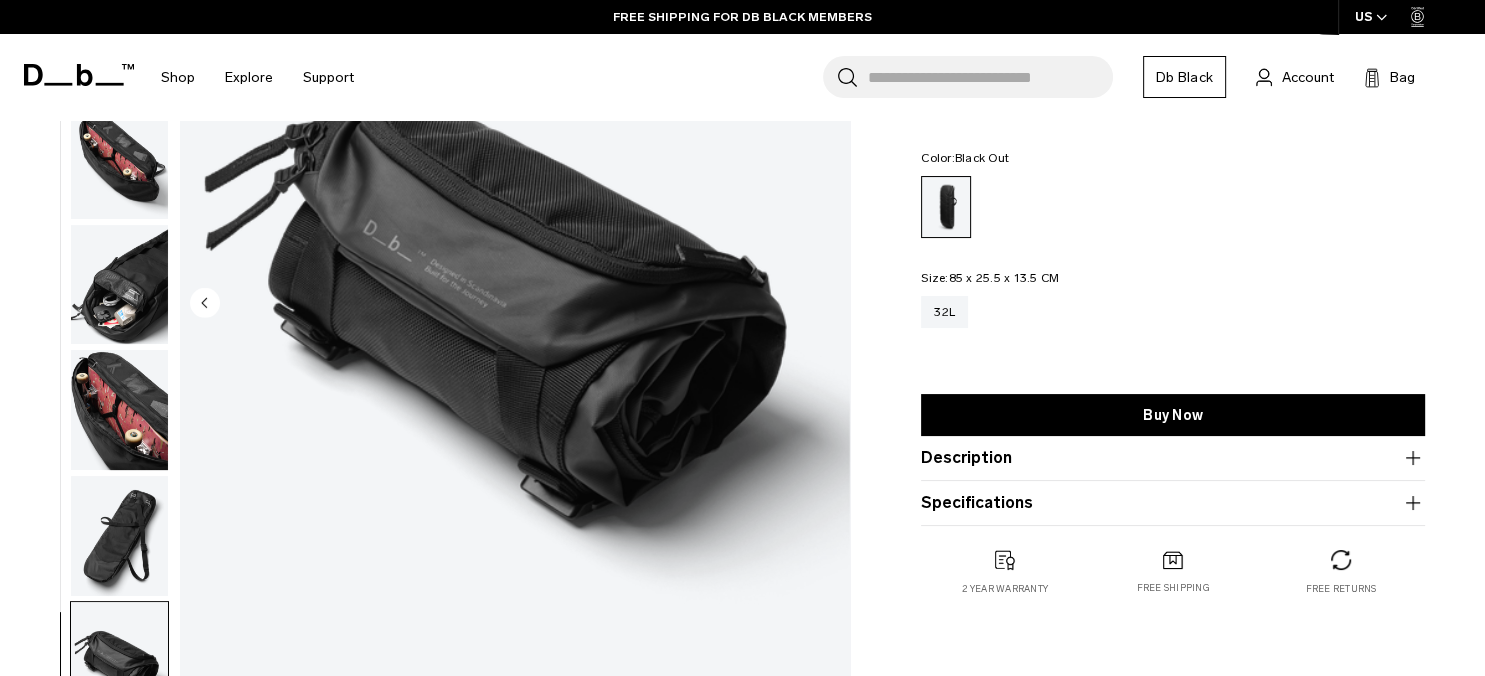 scroll, scrollTop: 251, scrollLeft: 0, axis: vertical 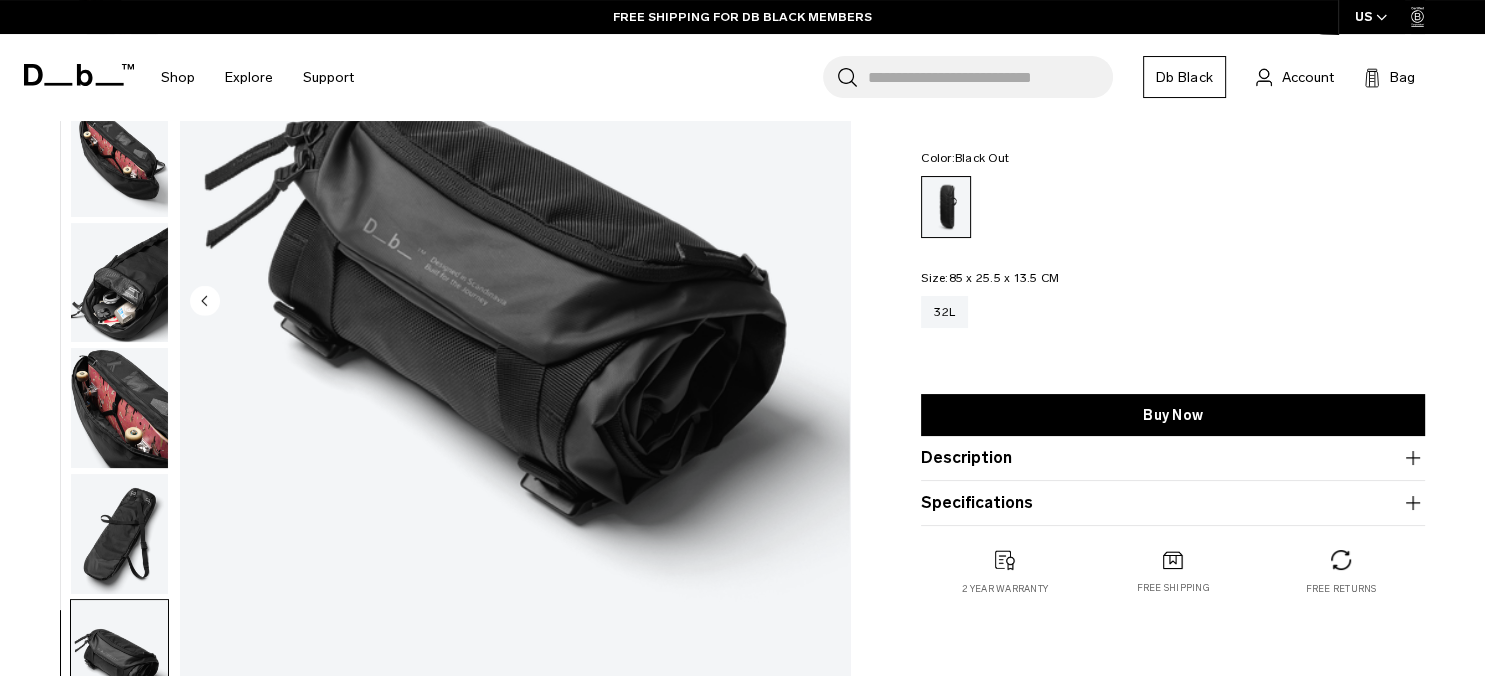 click at bounding box center [119, 408] 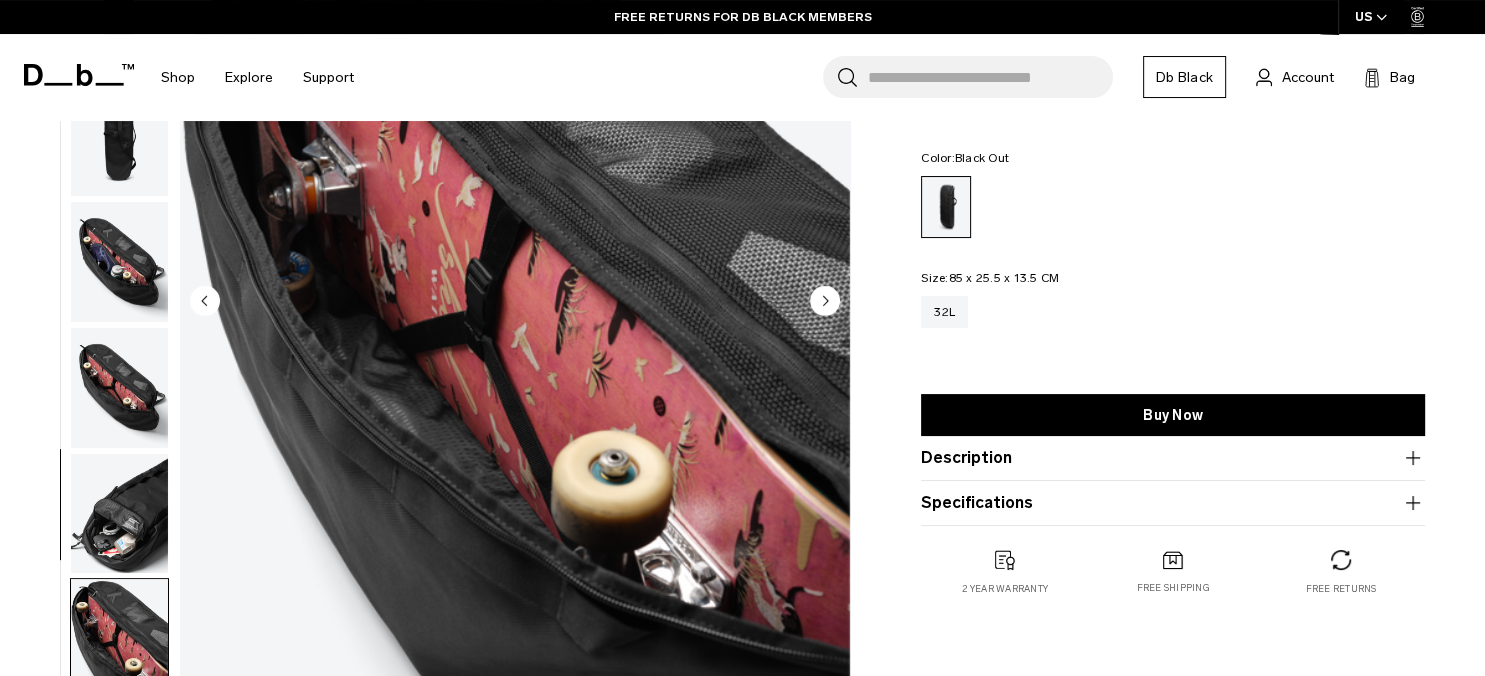scroll, scrollTop: 182, scrollLeft: 0, axis: vertical 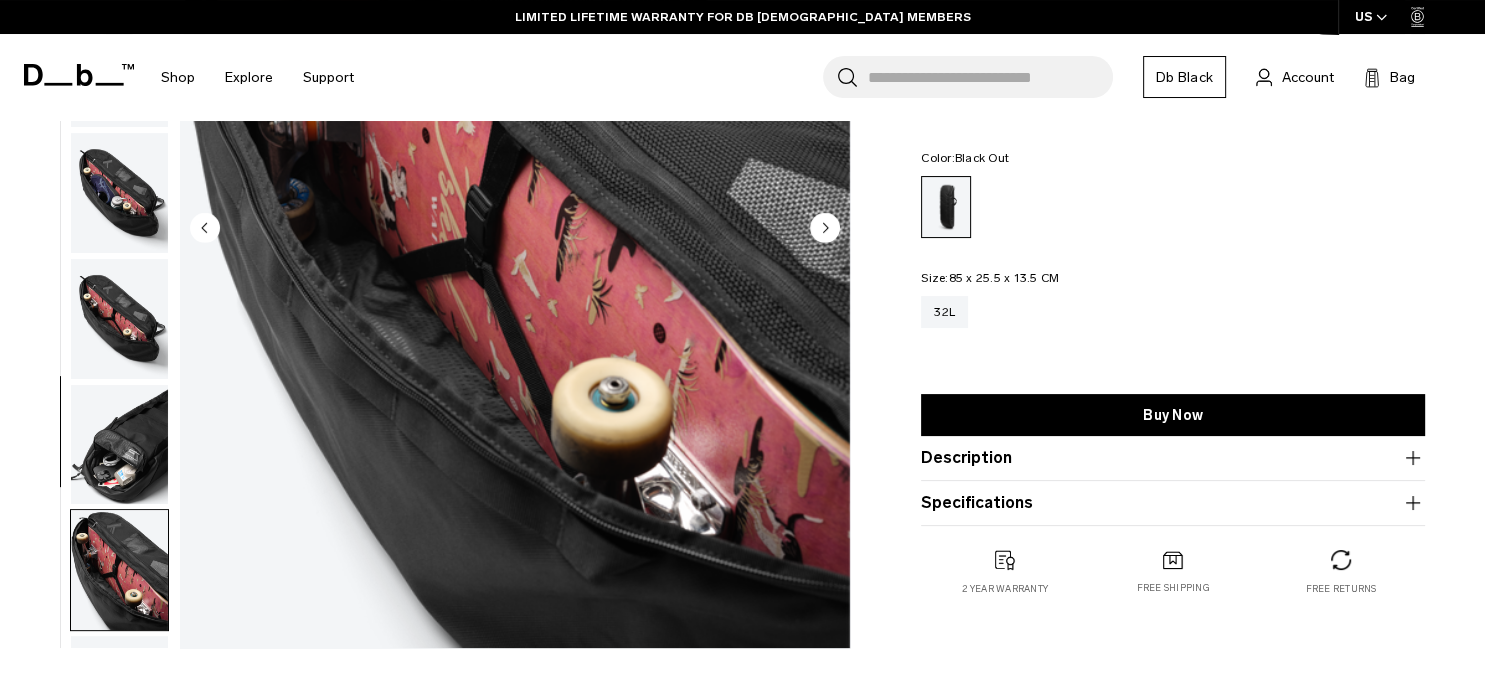 click at bounding box center (119, 319) 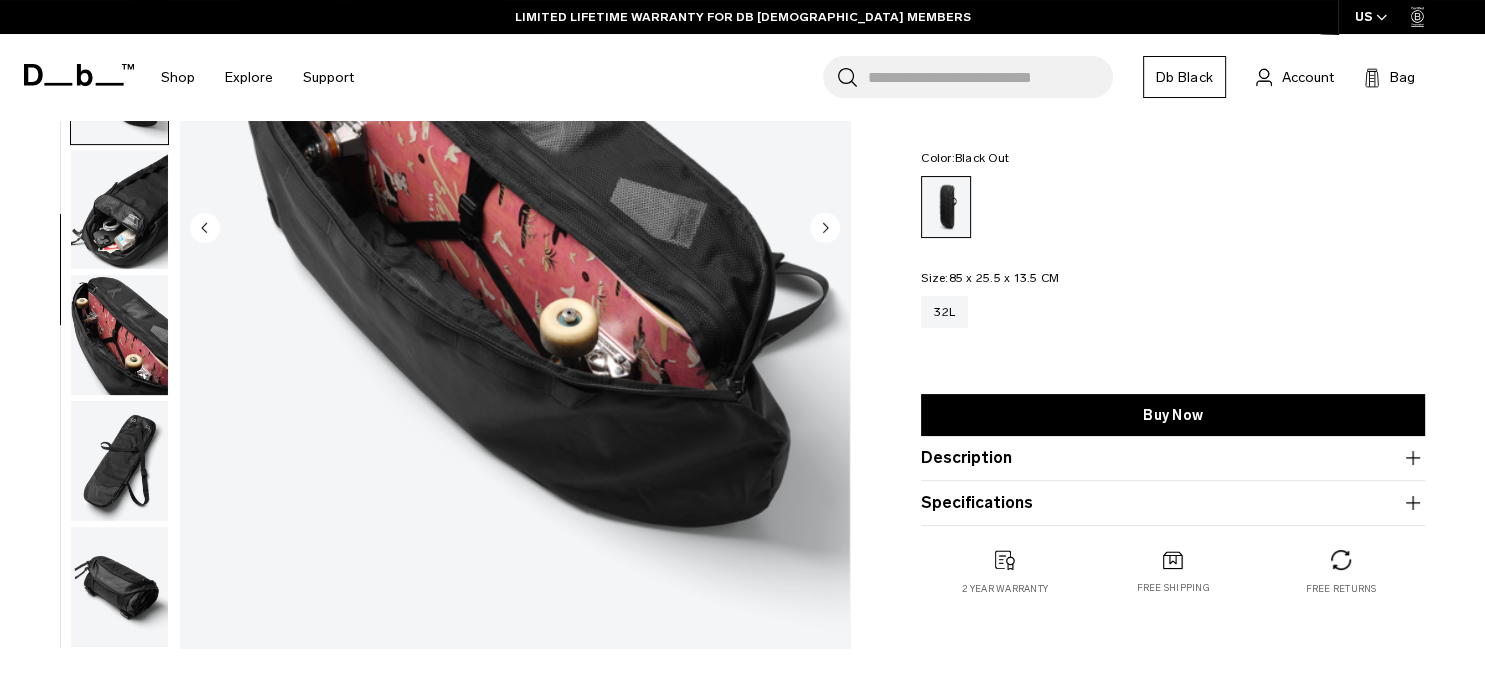 scroll, scrollTop: 418, scrollLeft: 0, axis: vertical 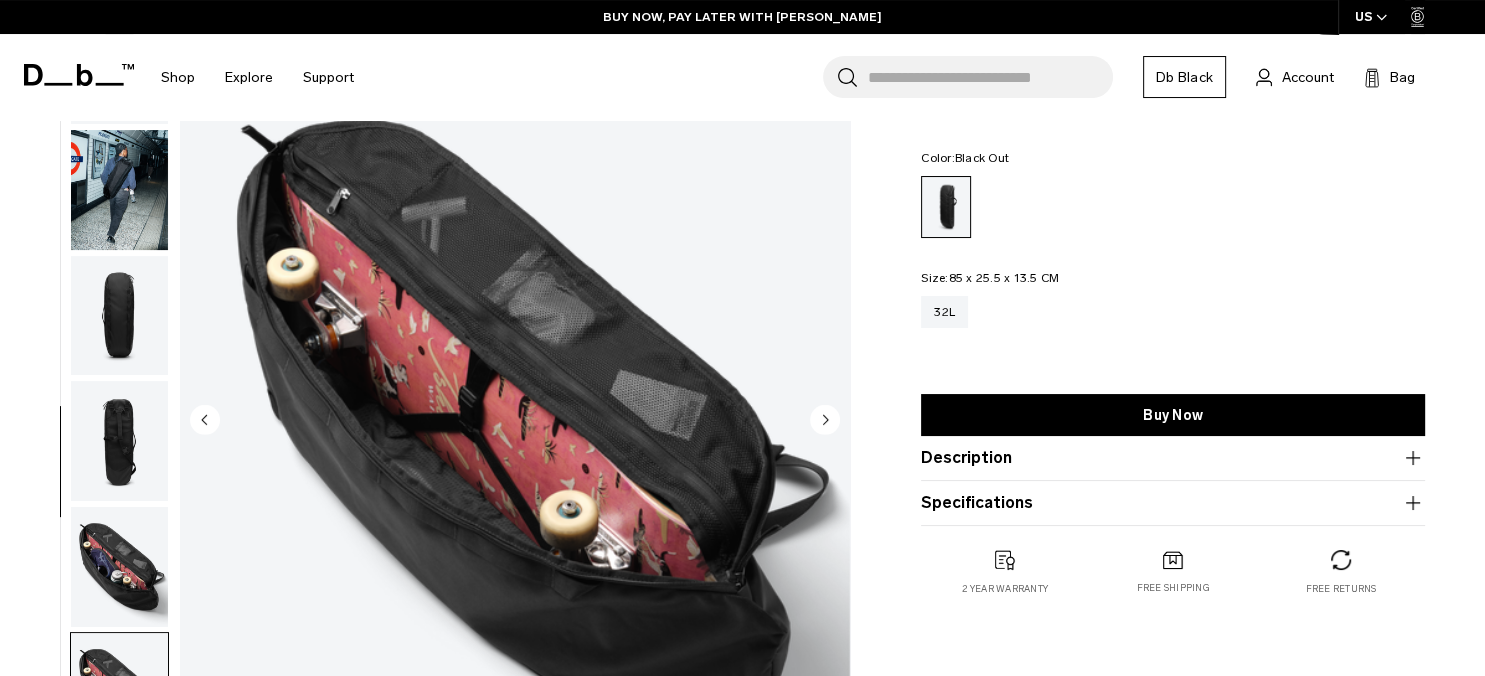 click at bounding box center (119, 190) 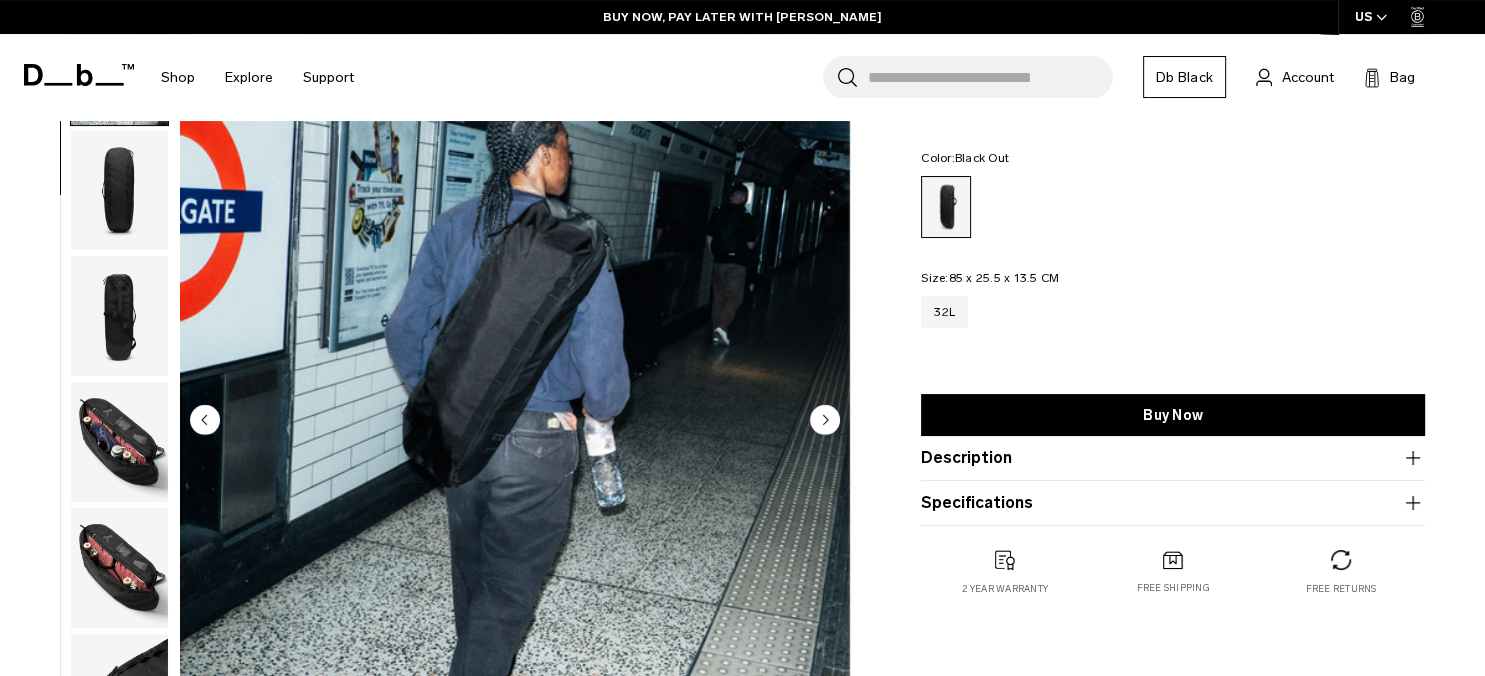 scroll, scrollTop: 126, scrollLeft: 0, axis: vertical 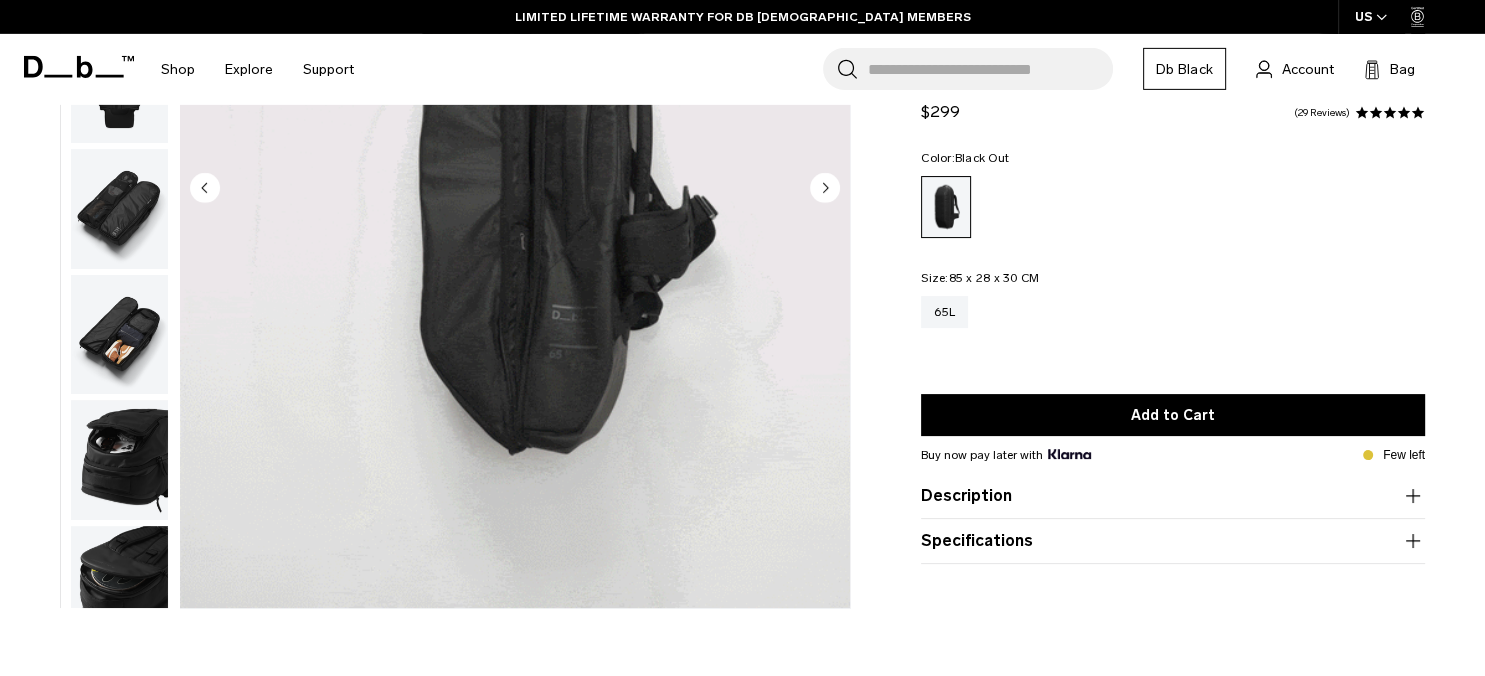 click at bounding box center (119, 460) 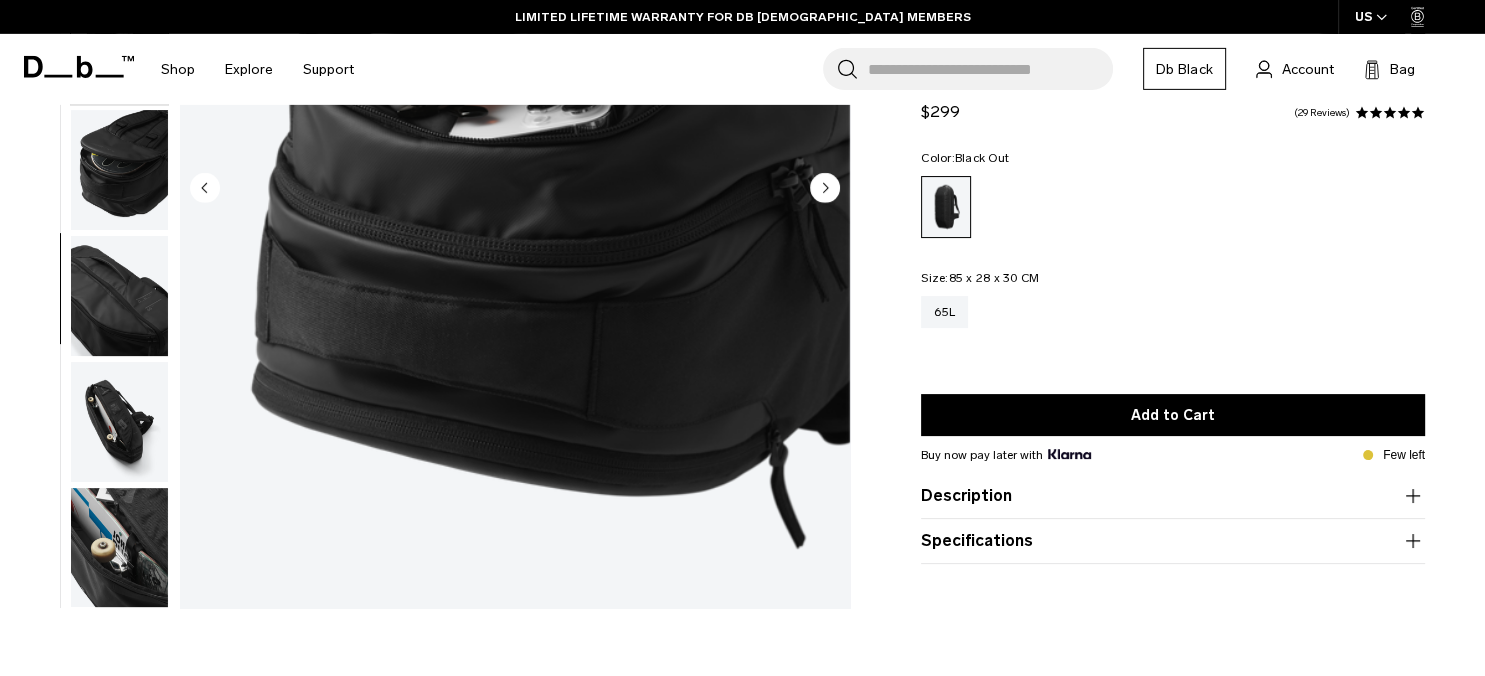 scroll, scrollTop: 670, scrollLeft: 0, axis: vertical 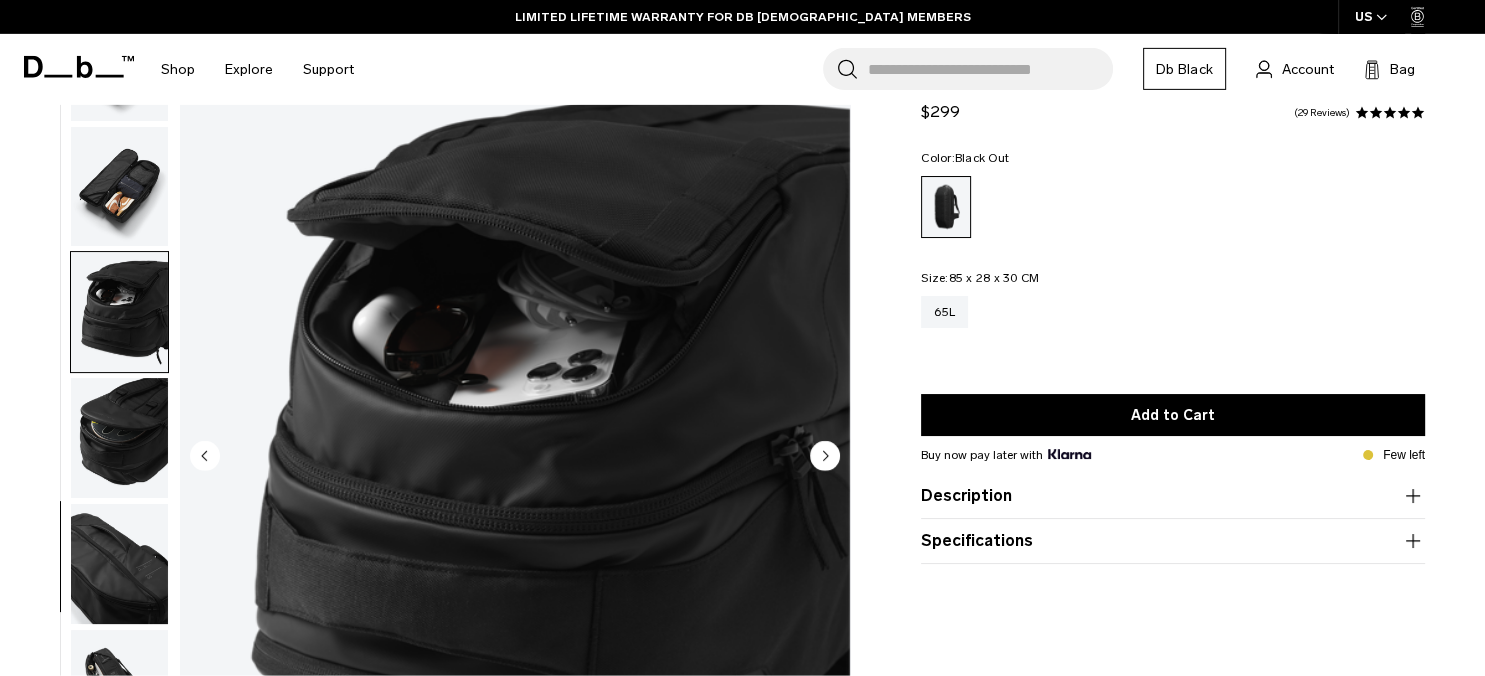 click at bounding box center [119, 438] 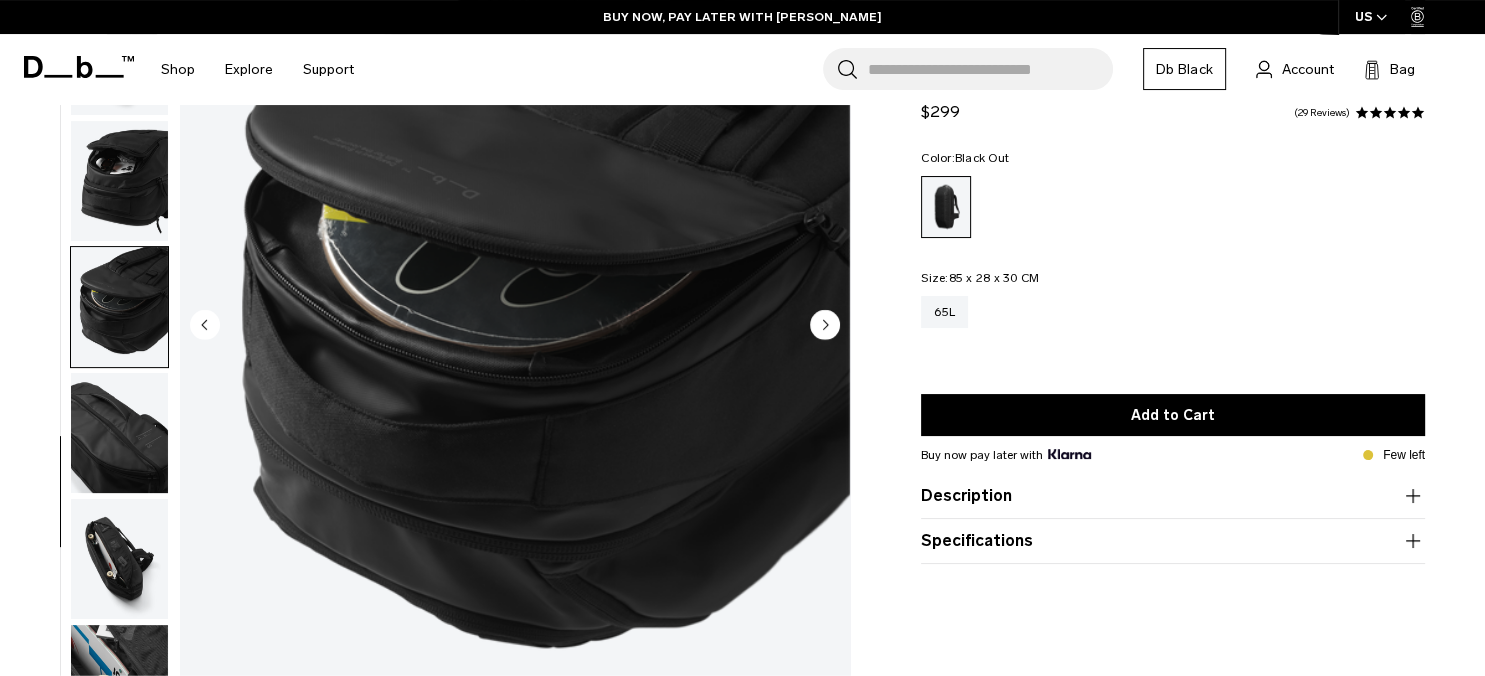 scroll, scrollTop: 228, scrollLeft: 0, axis: vertical 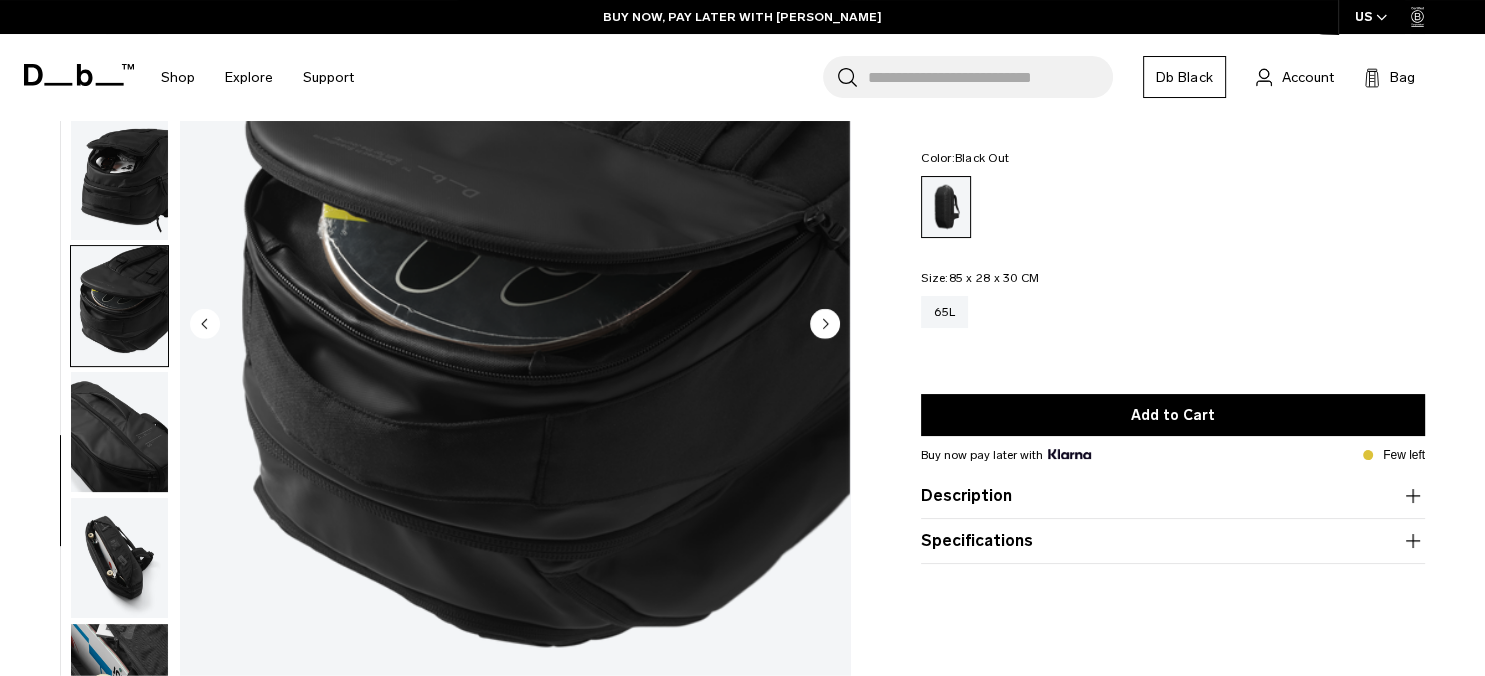click at bounding box center (119, 432) 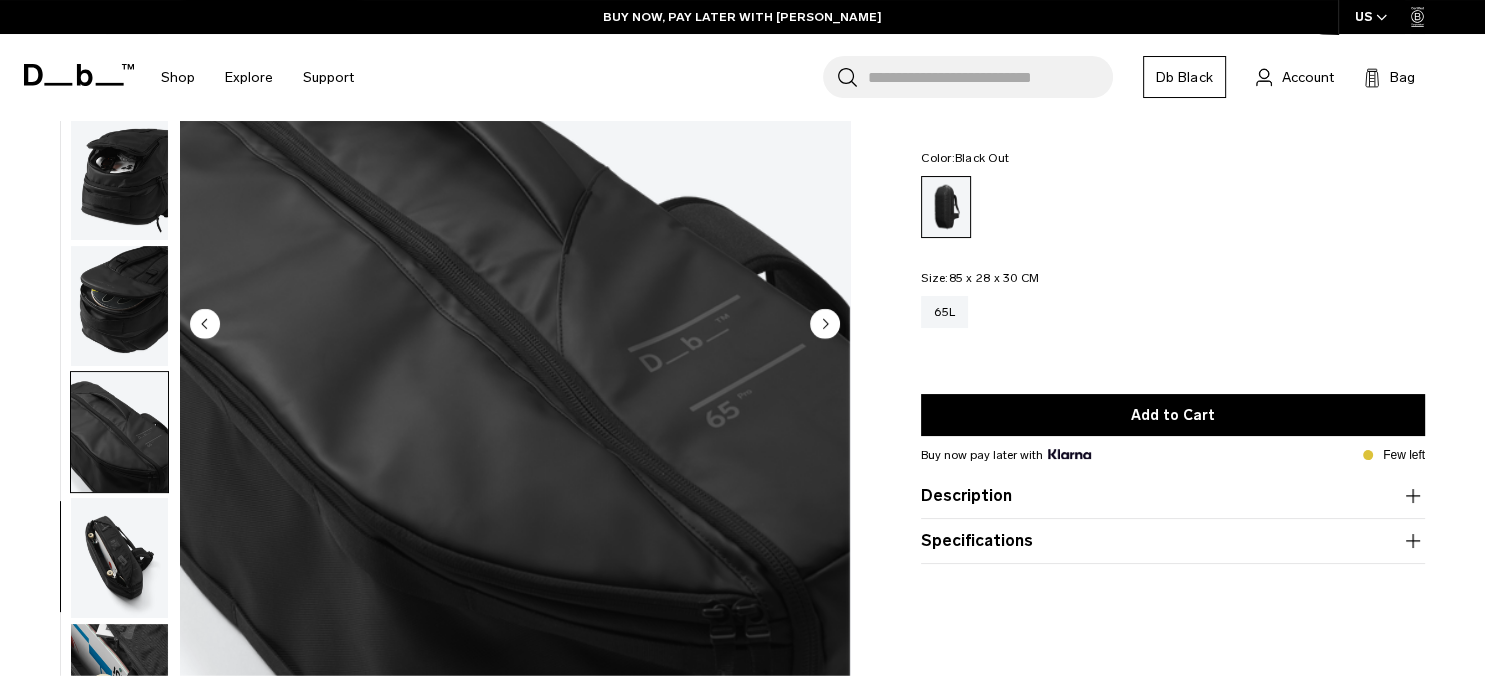 click at bounding box center (119, 558) 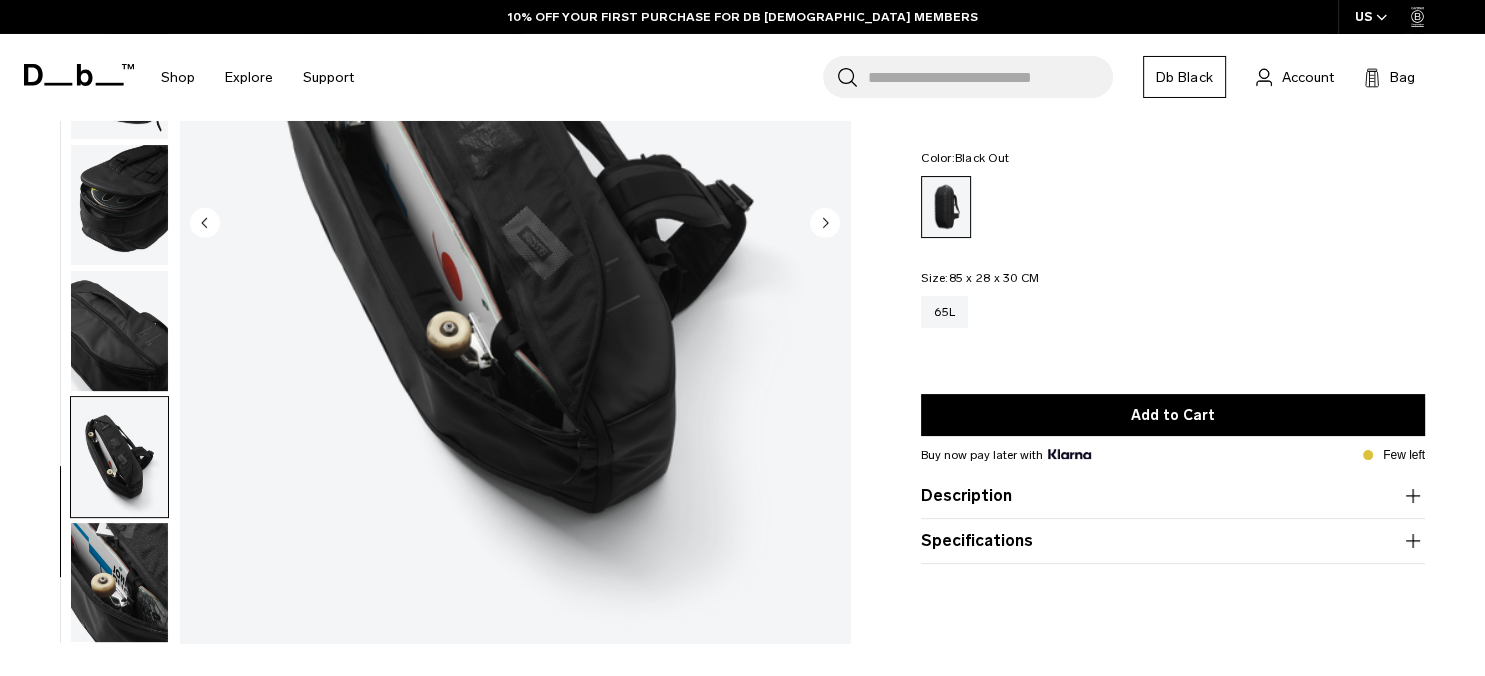 scroll, scrollTop: 329, scrollLeft: 0, axis: vertical 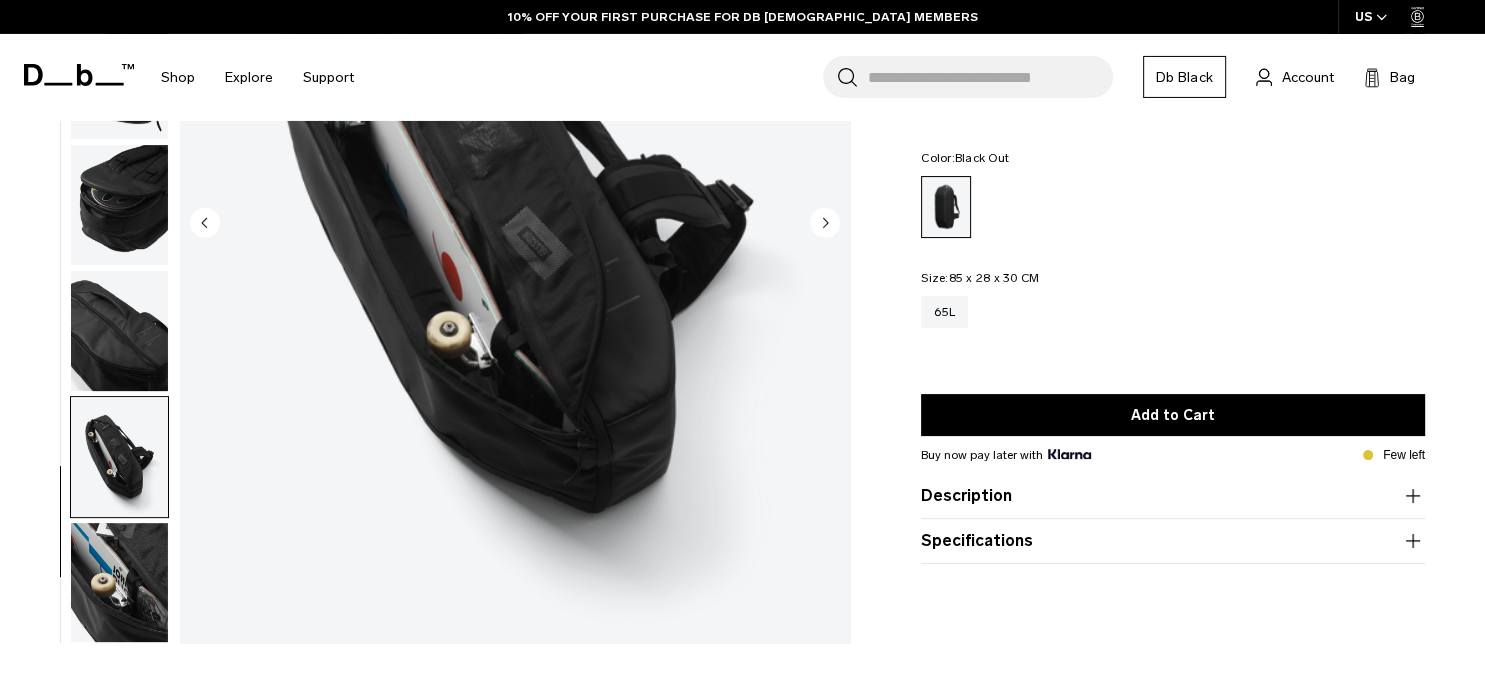 click at bounding box center [119, 583] 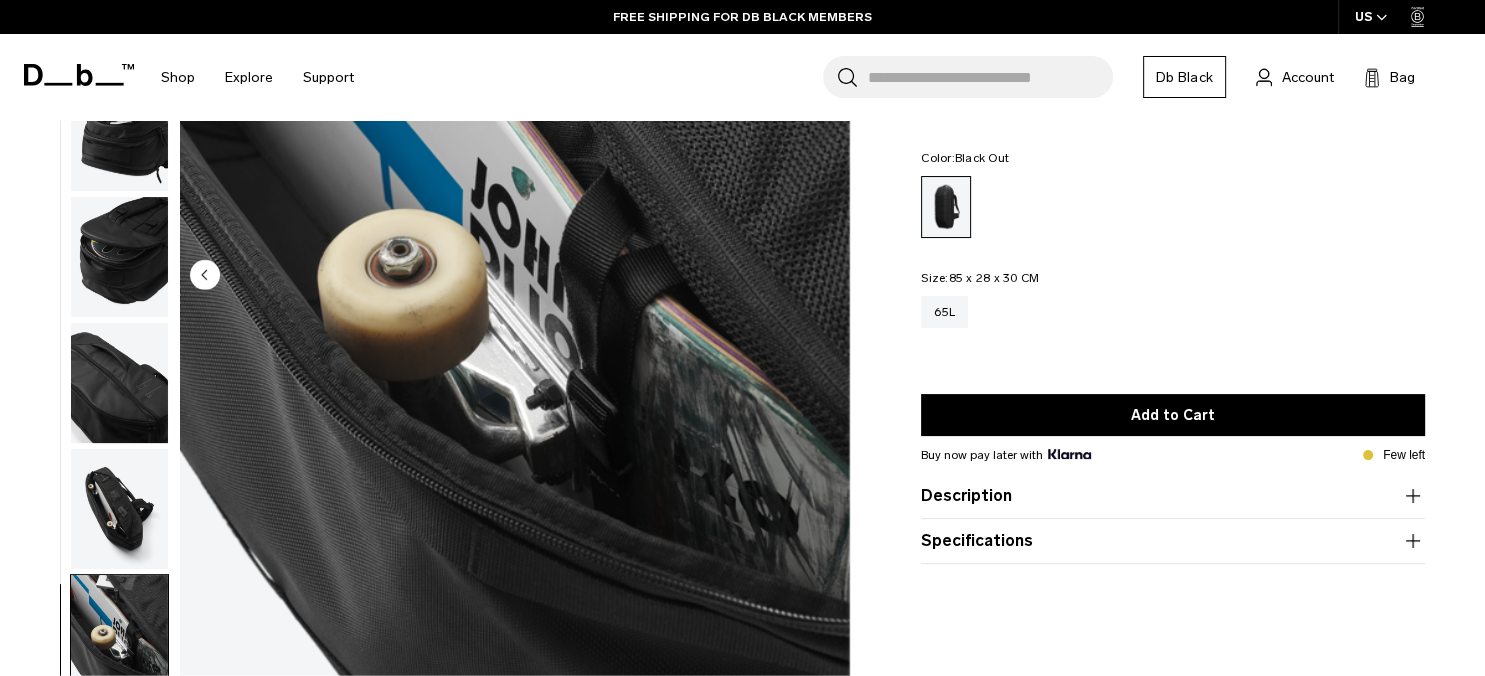 scroll, scrollTop: 276, scrollLeft: 0, axis: vertical 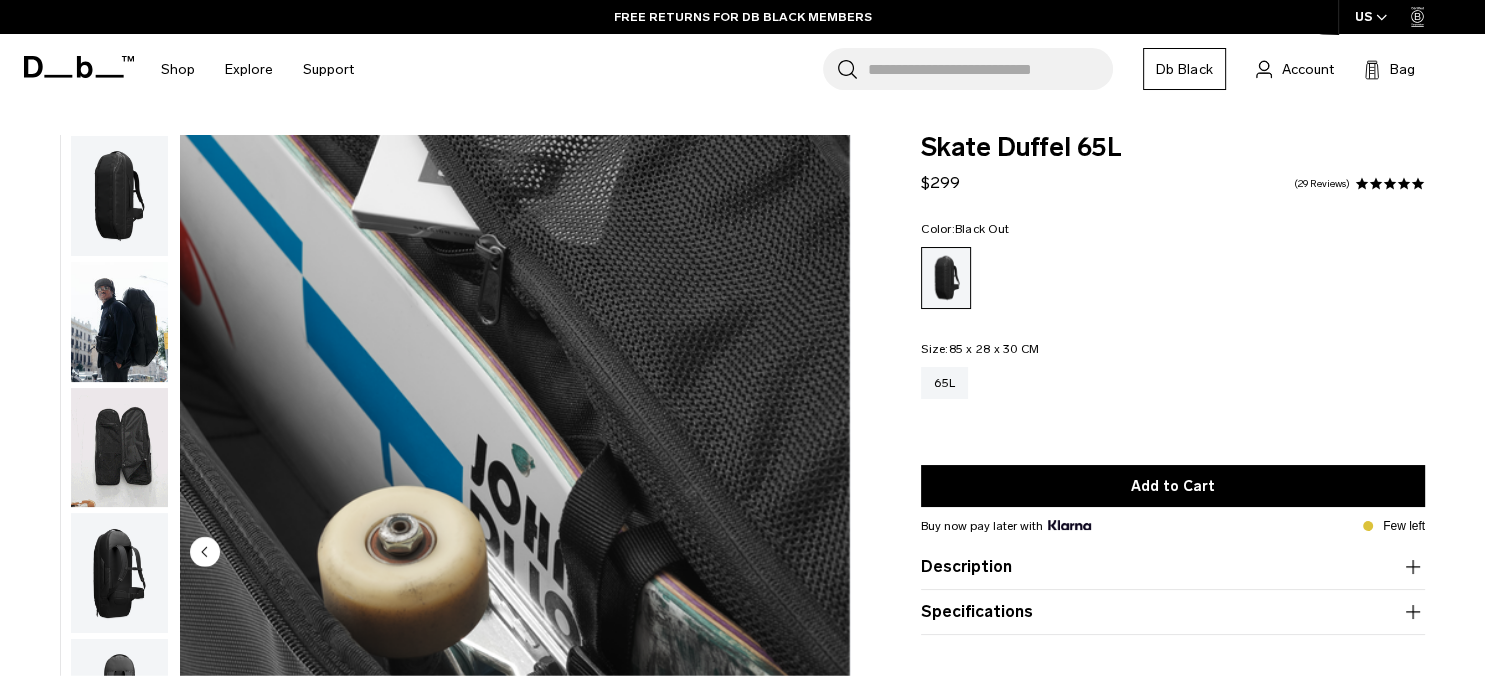 click at bounding box center [119, 448] 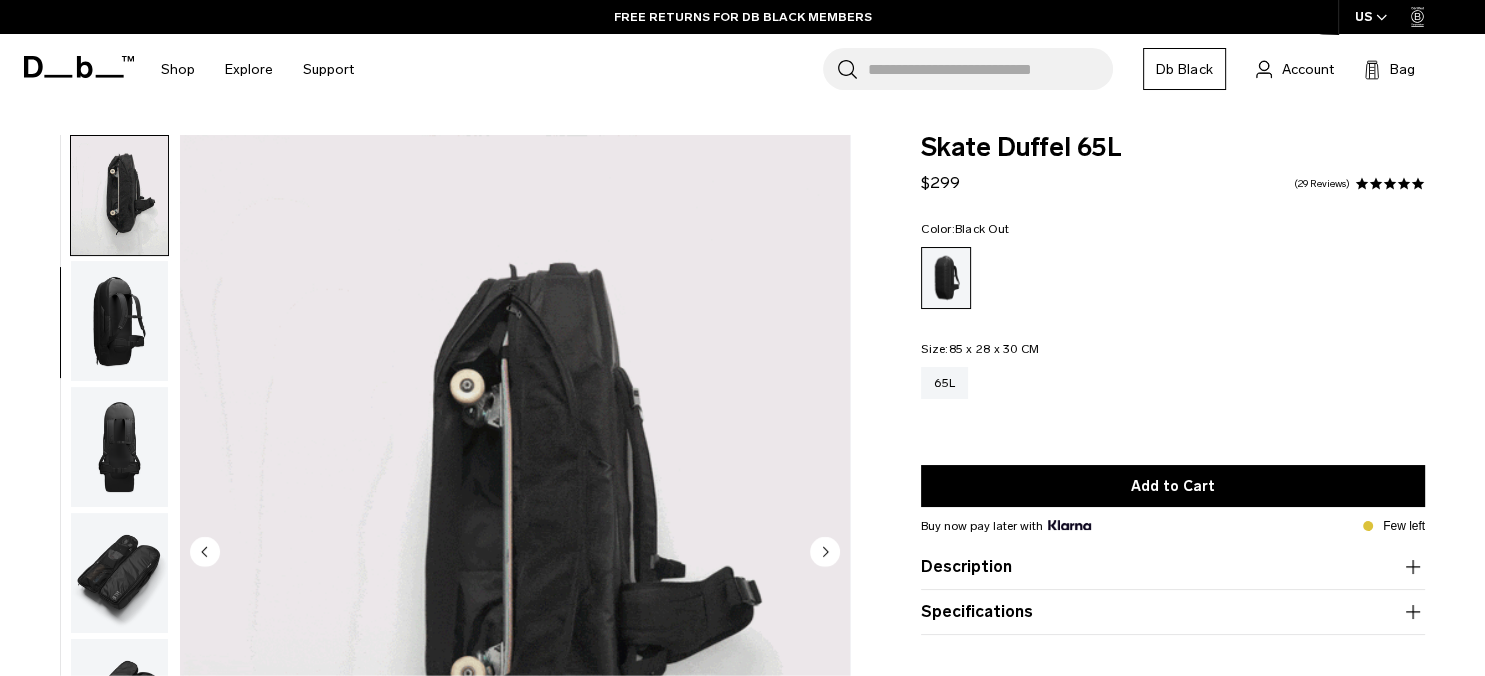 scroll, scrollTop: 252, scrollLeft: 0, axis: vertical 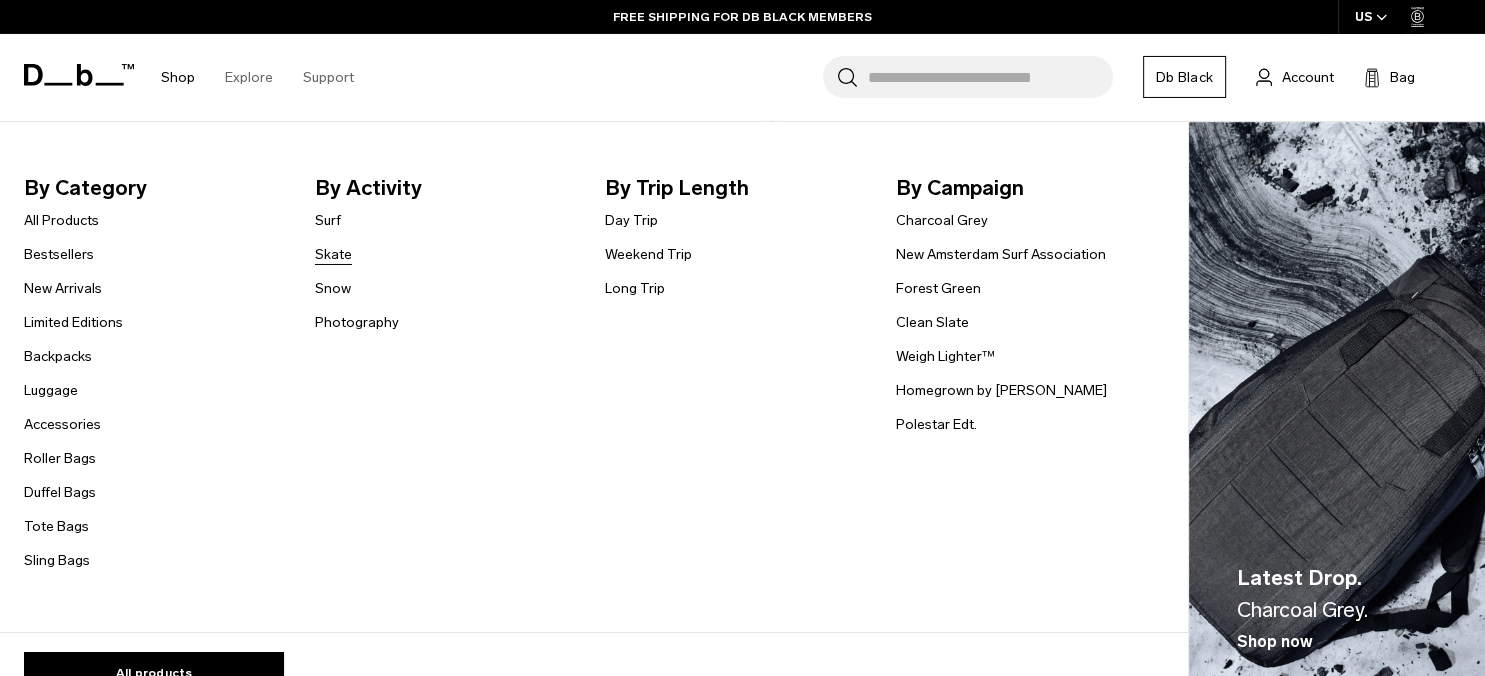 click on "Skate" at bounding box center [333, 254] 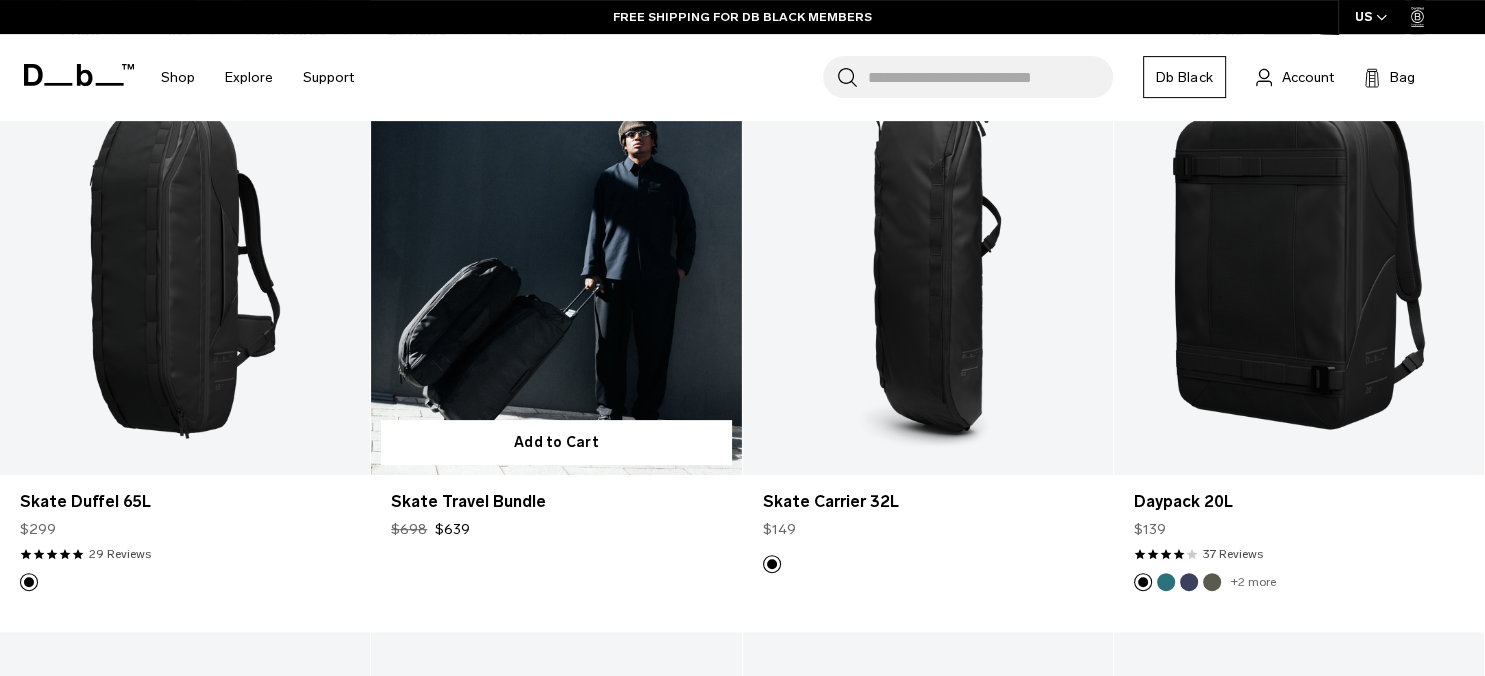 scroll, scrollTop: 448, scrollLeft: 0, axis: vertical 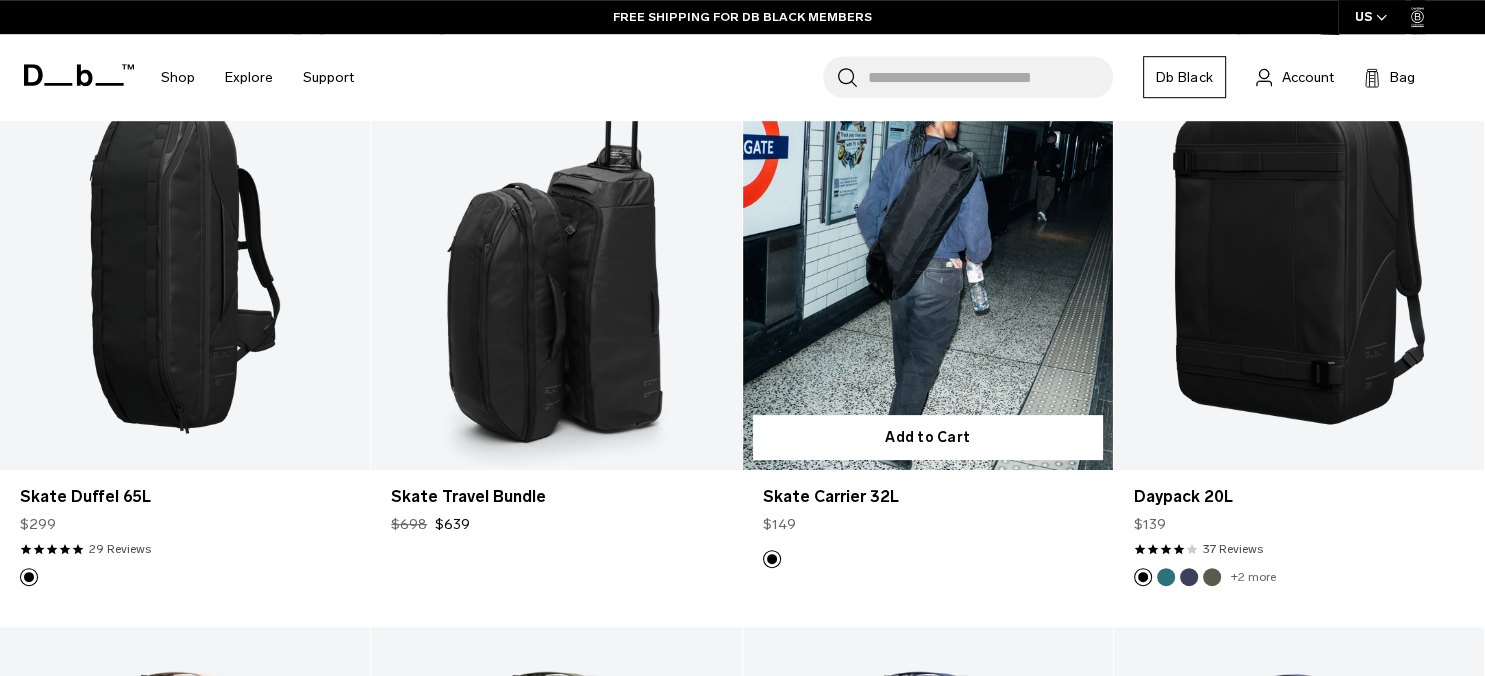 click on "$149" at bounding box center [928, 524] 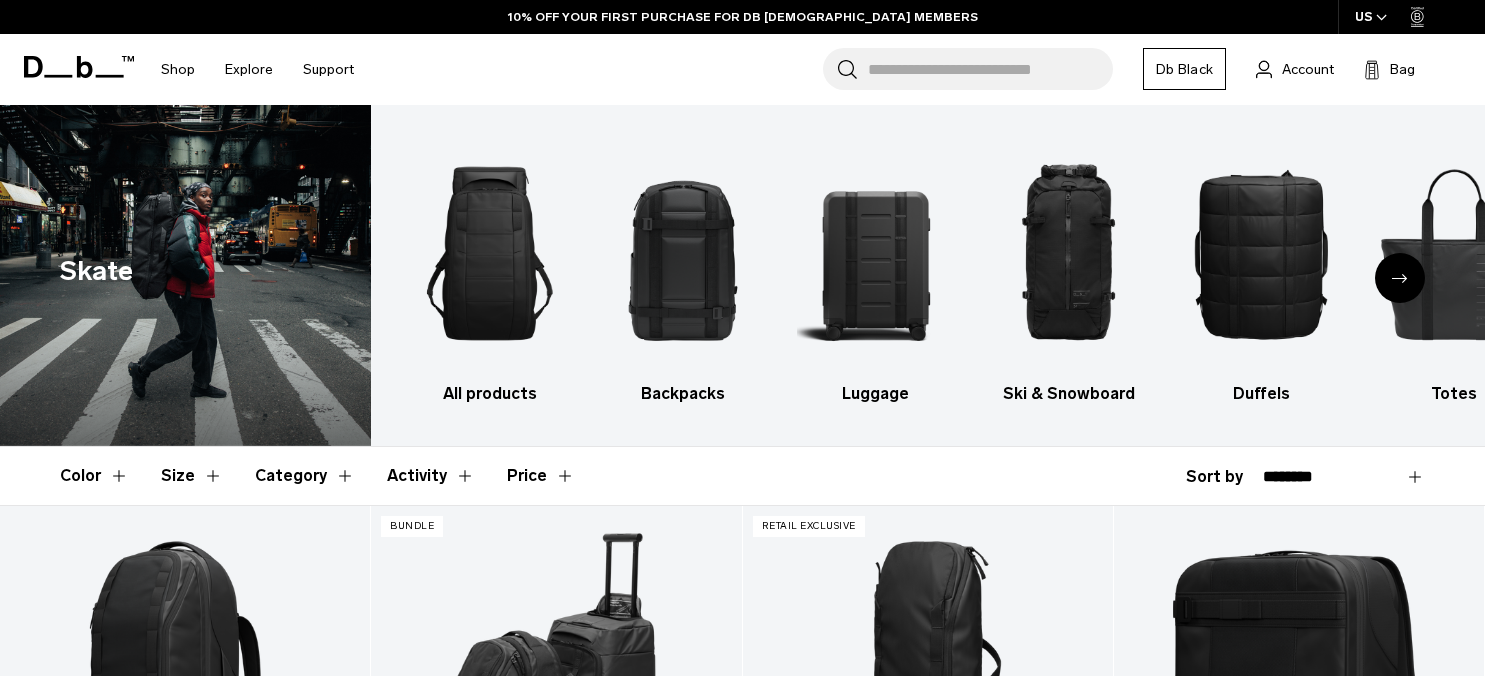 scroll, scrollTop: 0, scrollLeft: 0, axis: both 